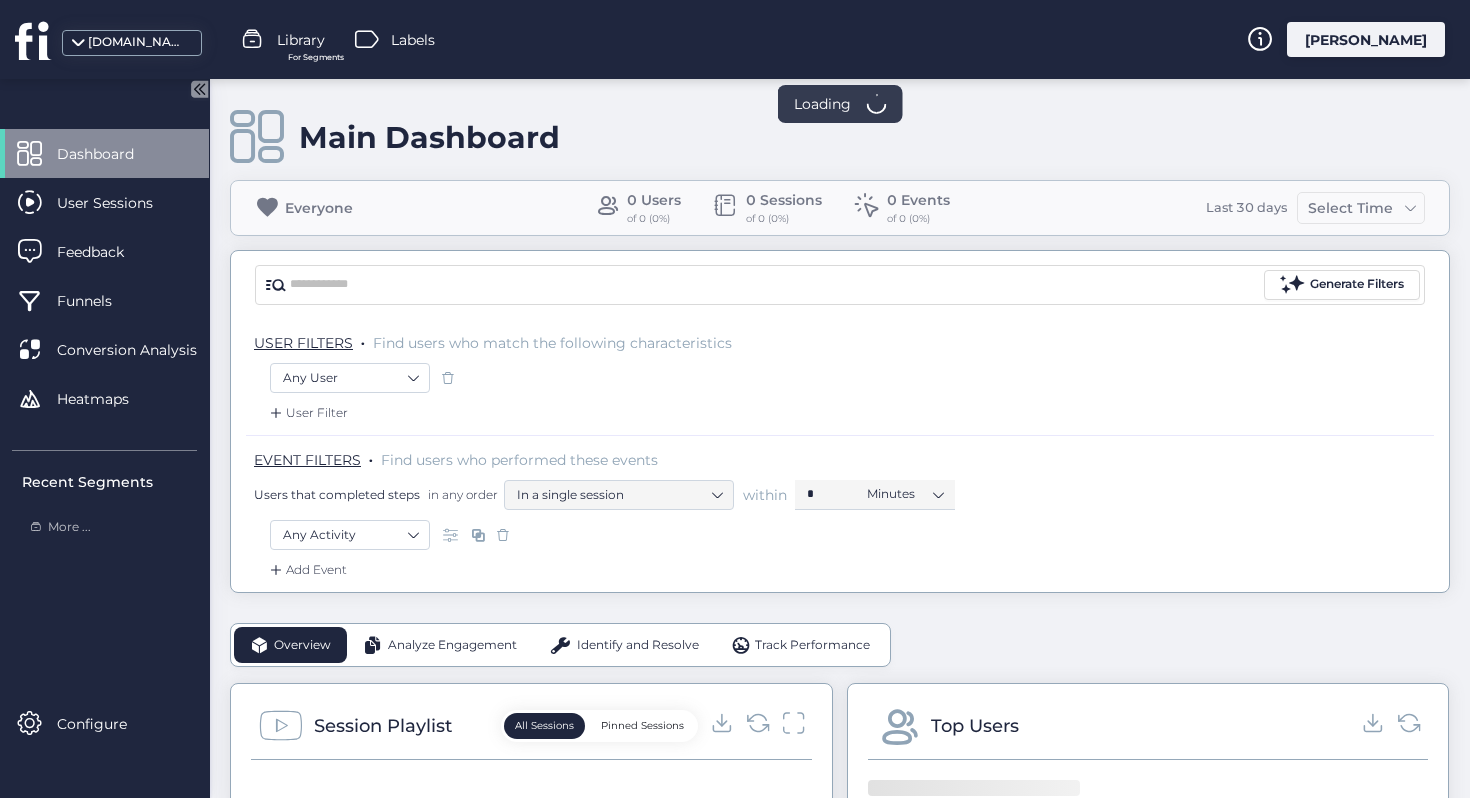 scroll, scrollTop: 0, scrollLeft: 0, axis: both 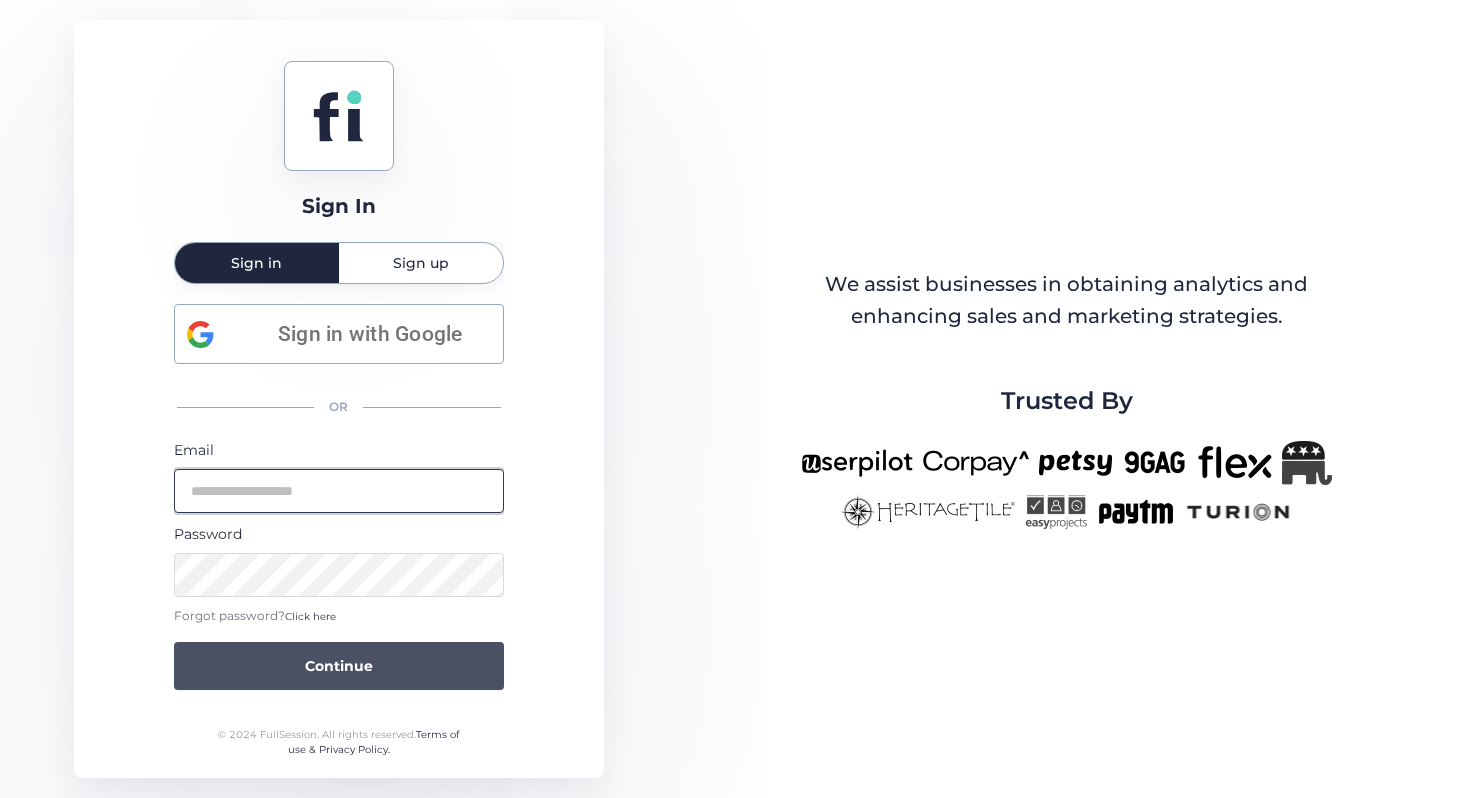 type on "**********" 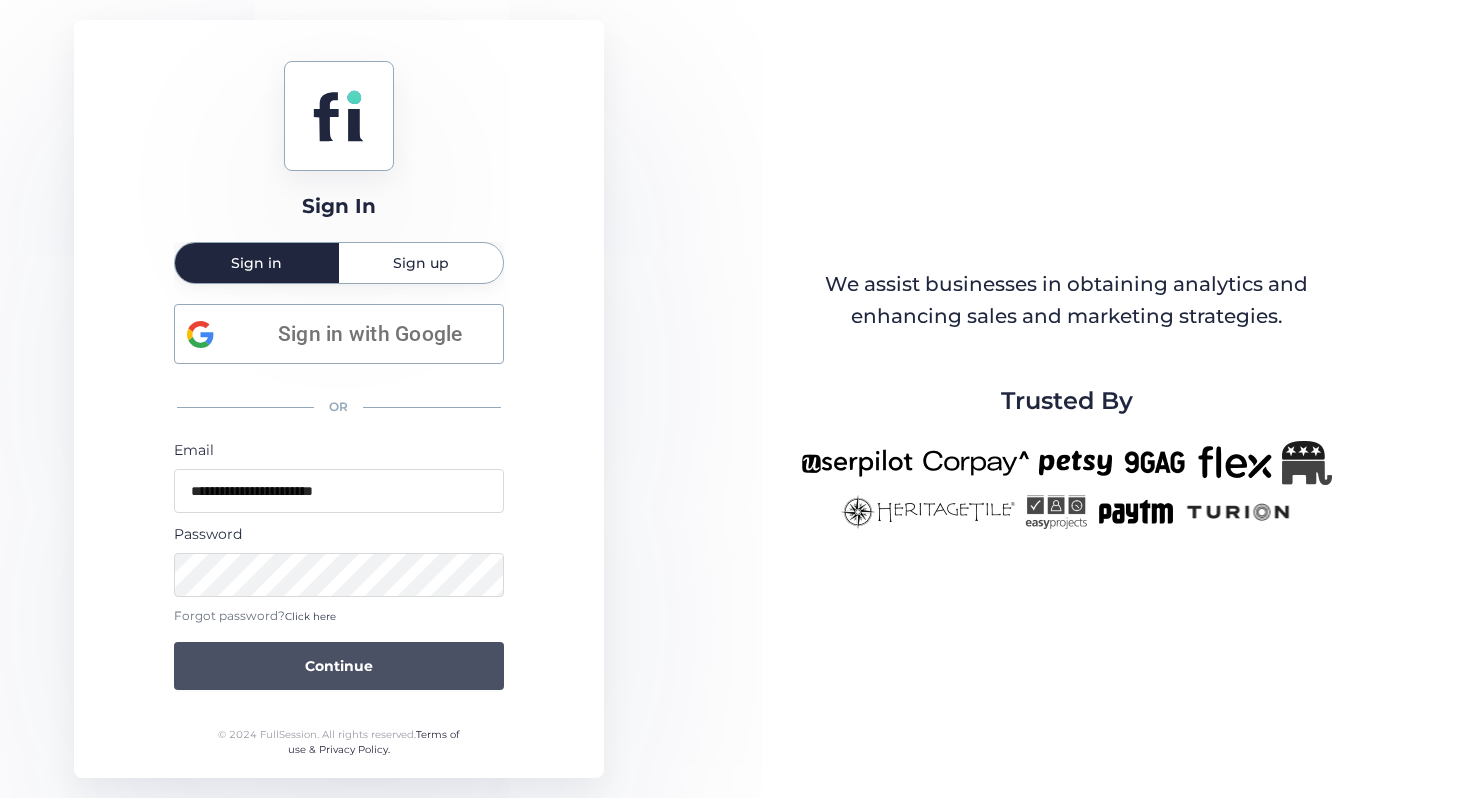click on "Continue" at bounding box center [339, 666] 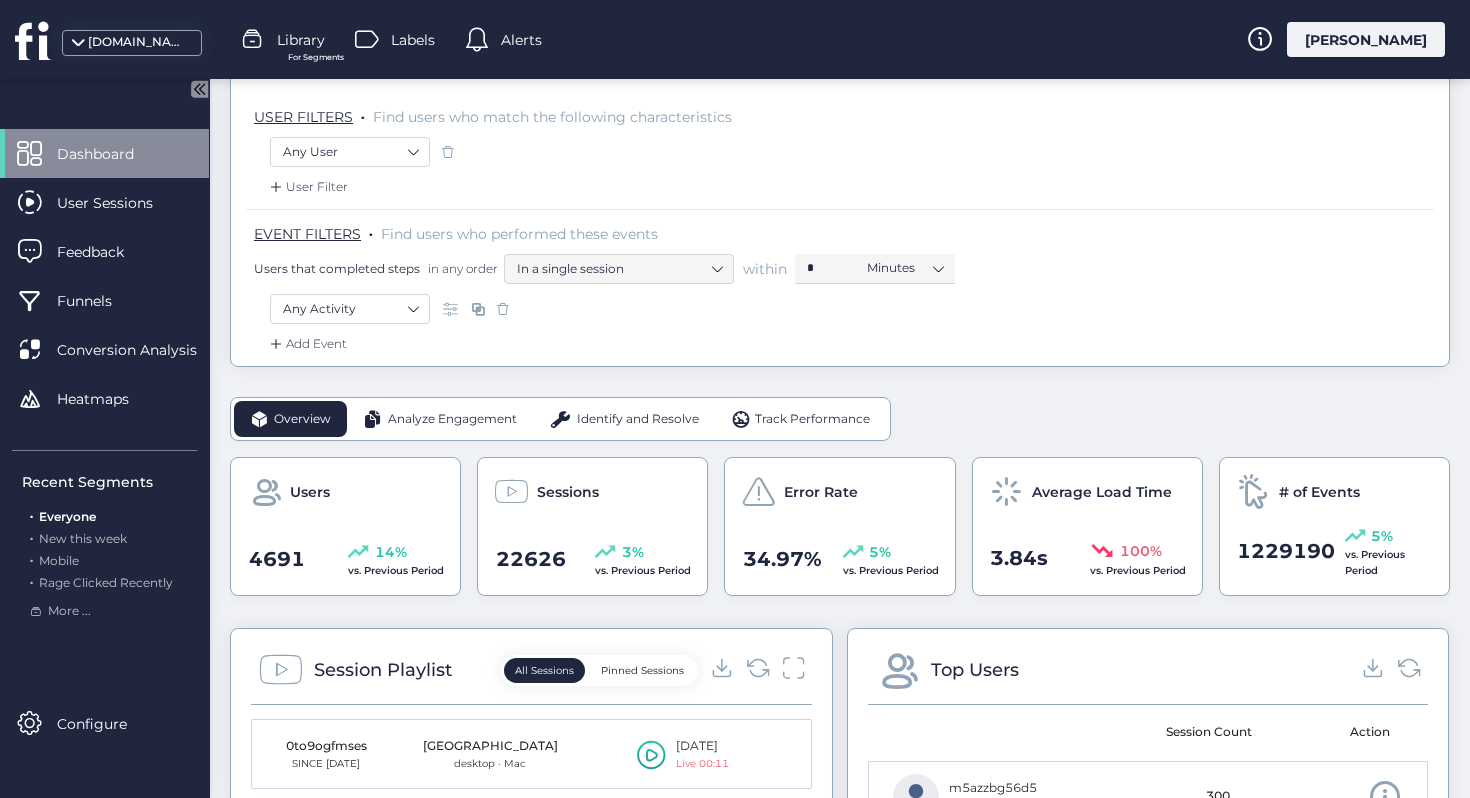 scroll, scrollTop: 147, scrollLeft: 0, axis: vertical 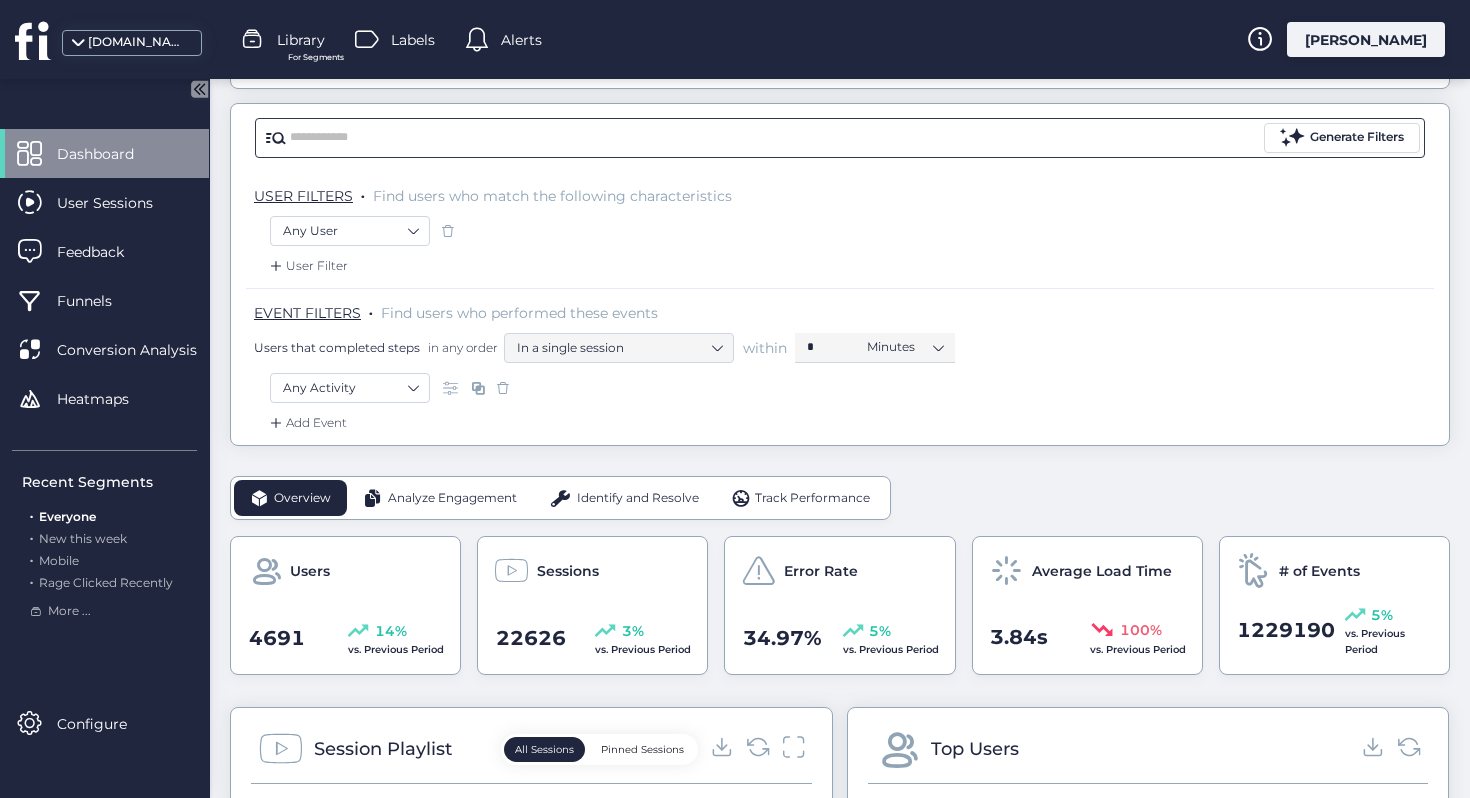 click at bounding box center (775, 138) 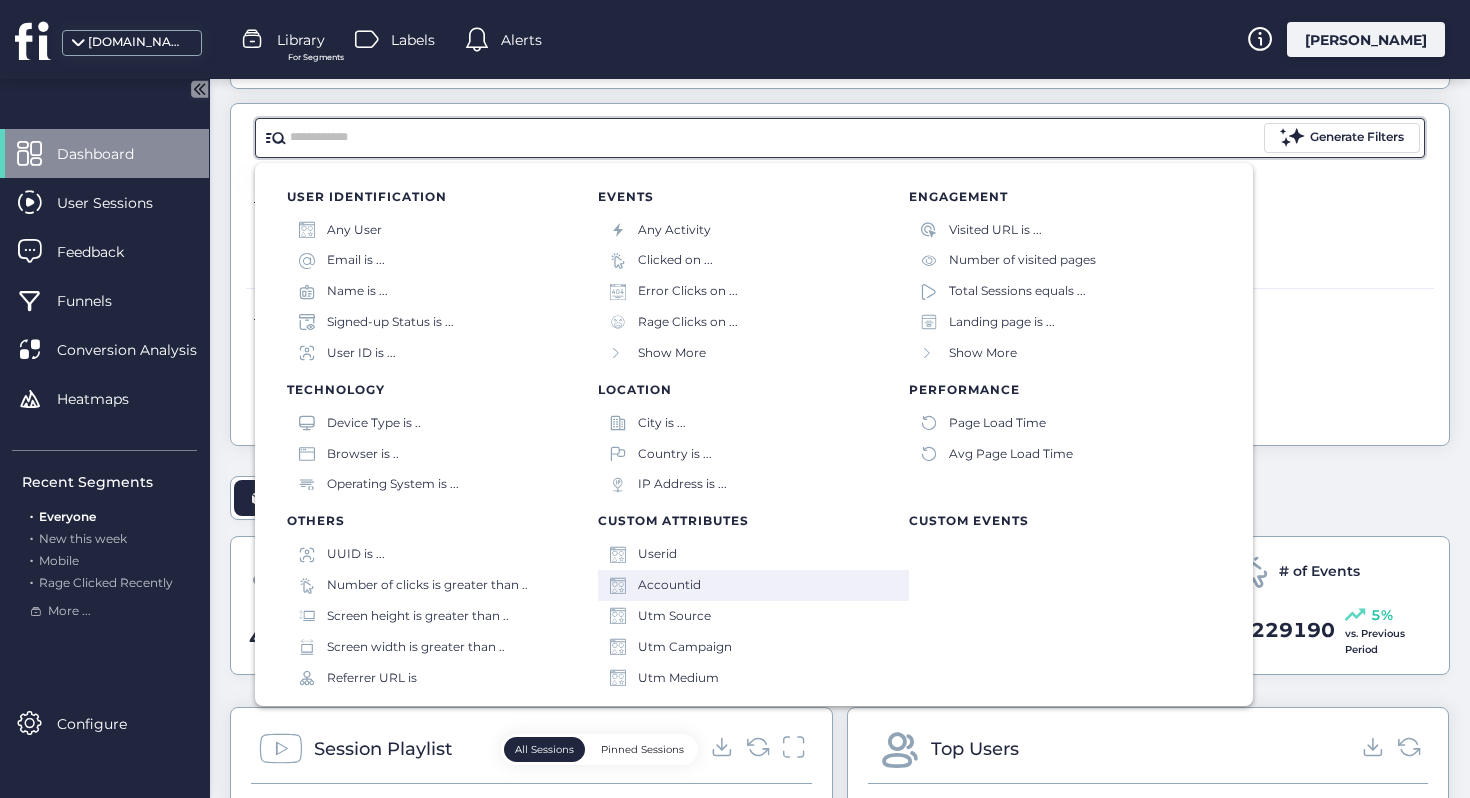 click on "Accountid" at bounding box center [753, 585] 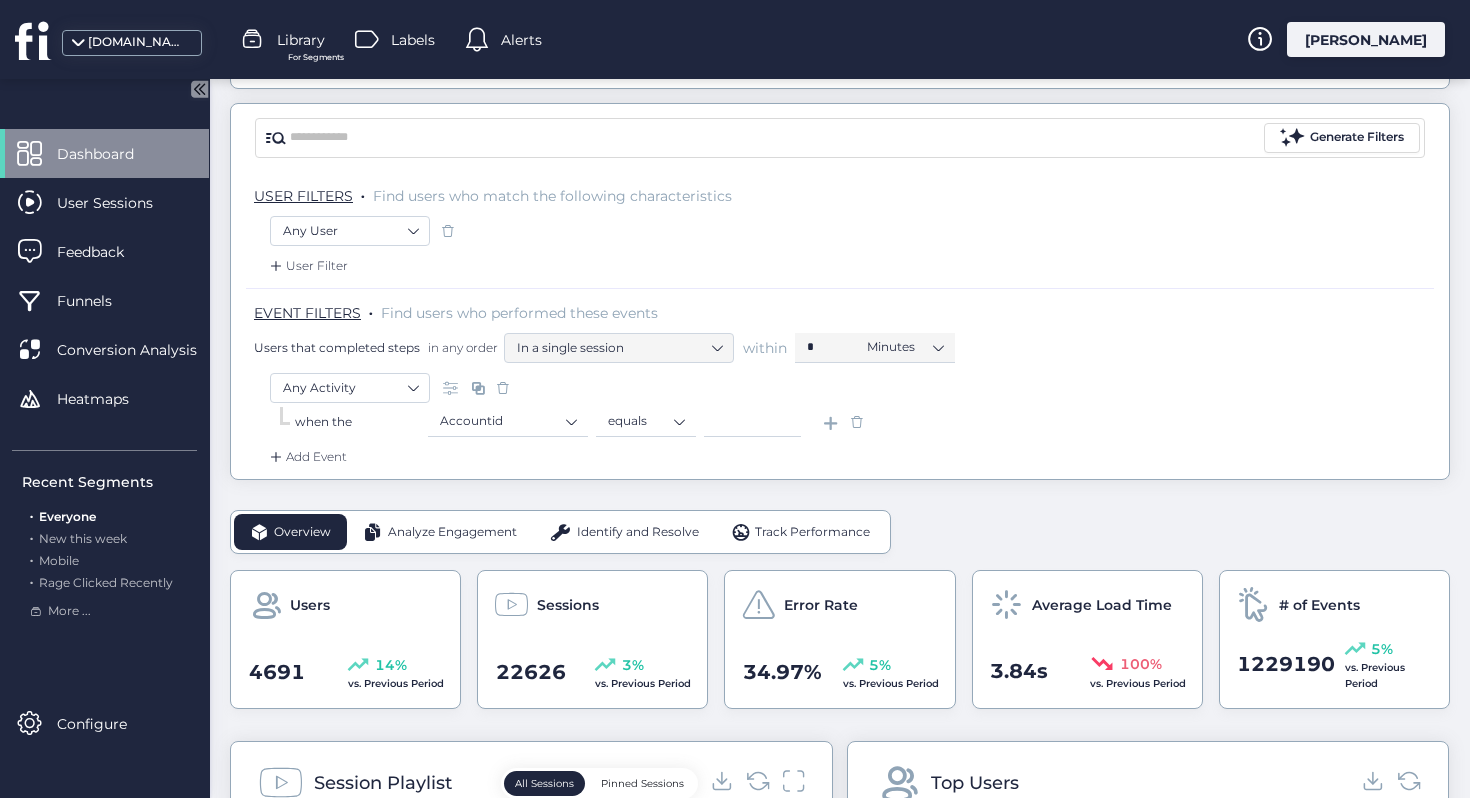 click 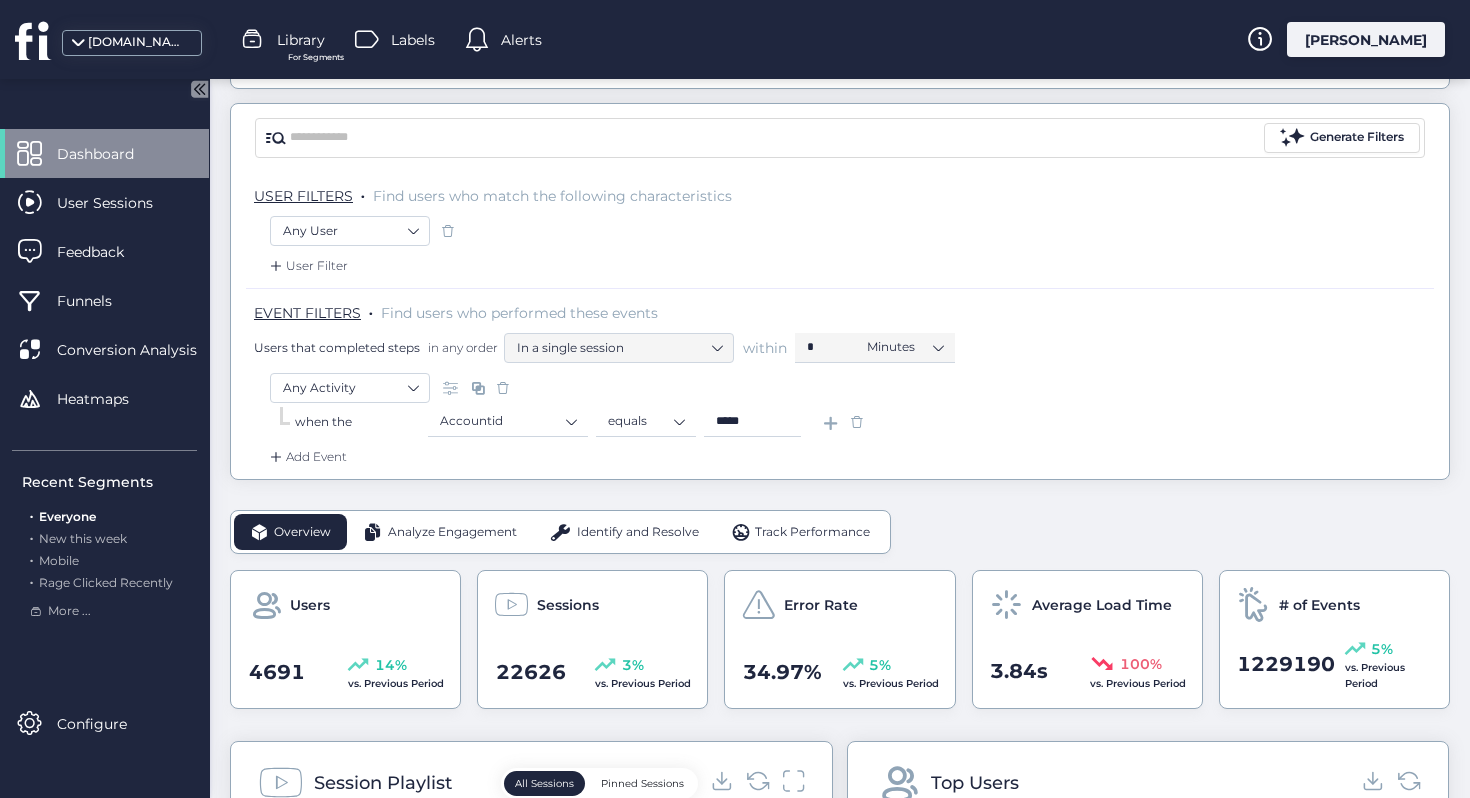 type on "*****" 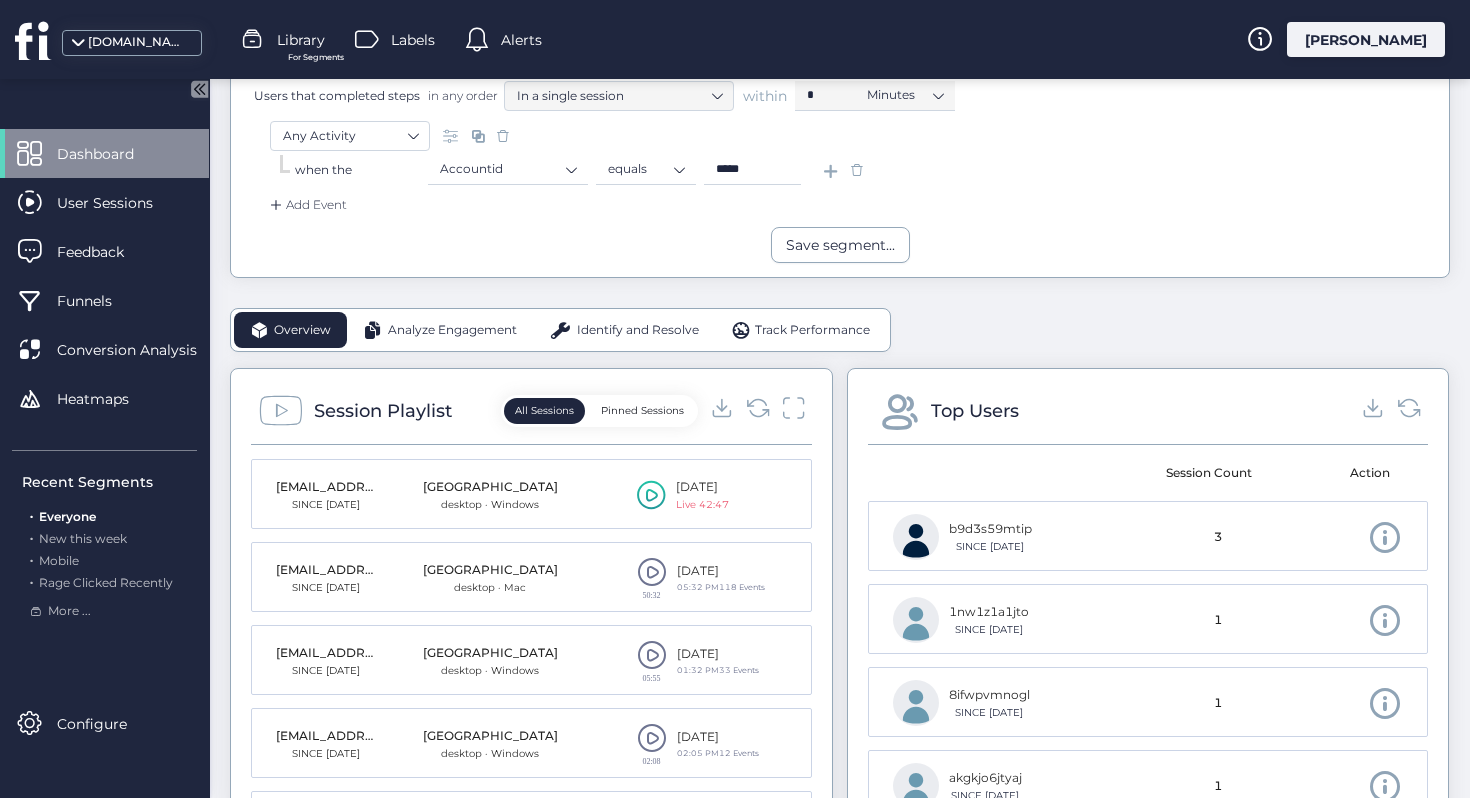 scroll, scrollTop: 396, scrollLeft: 0, axis: vertical 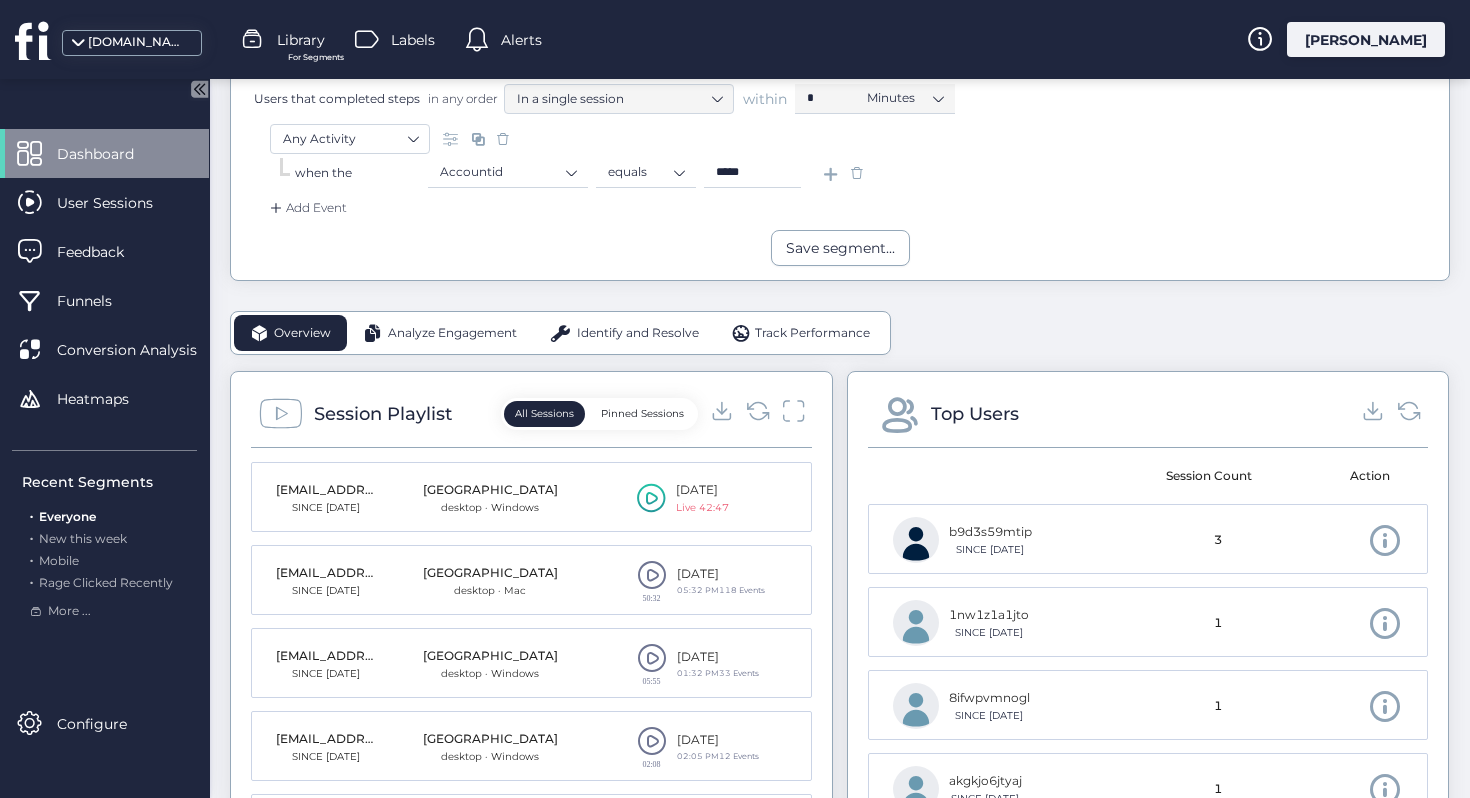 click on "All Sessions" 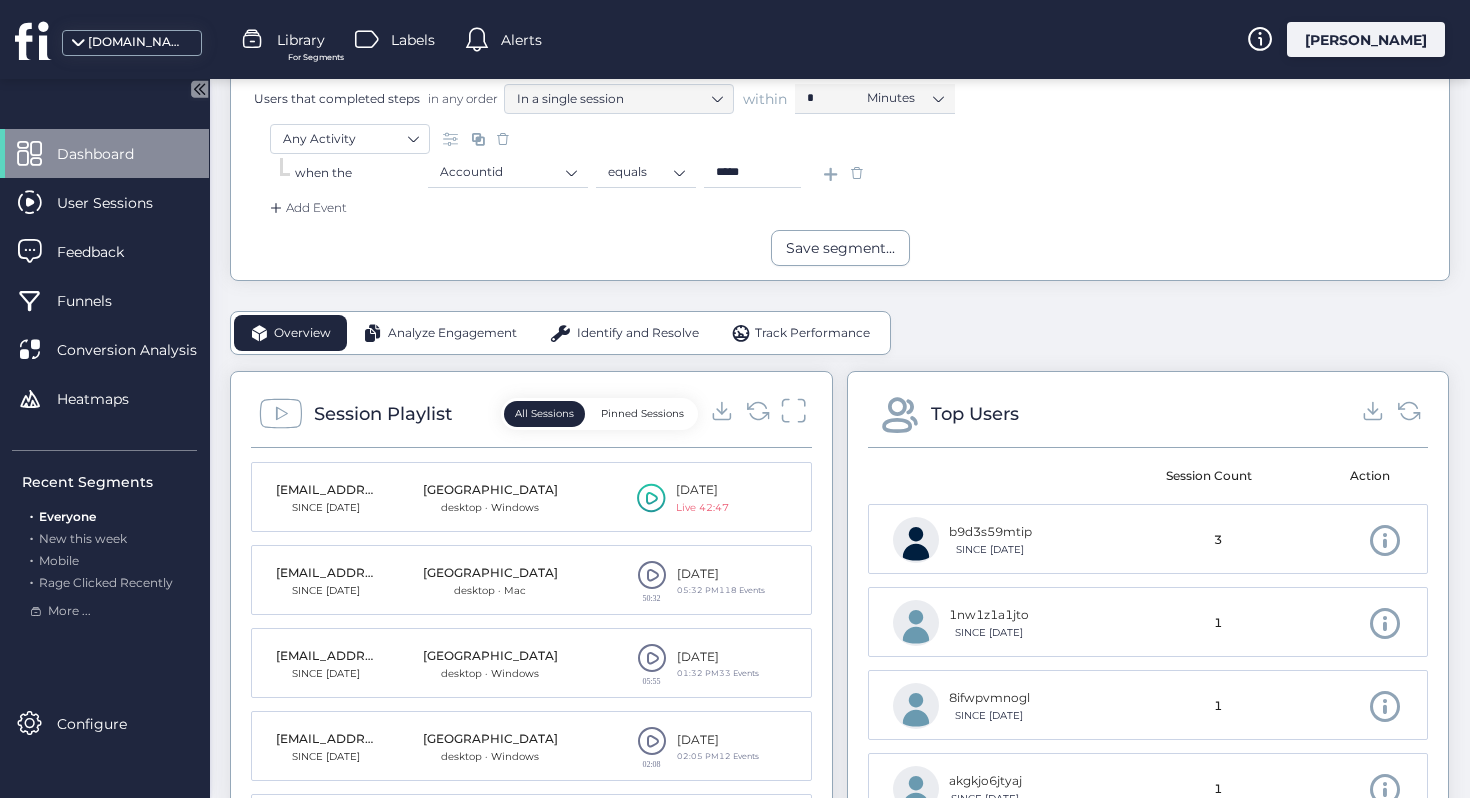 click 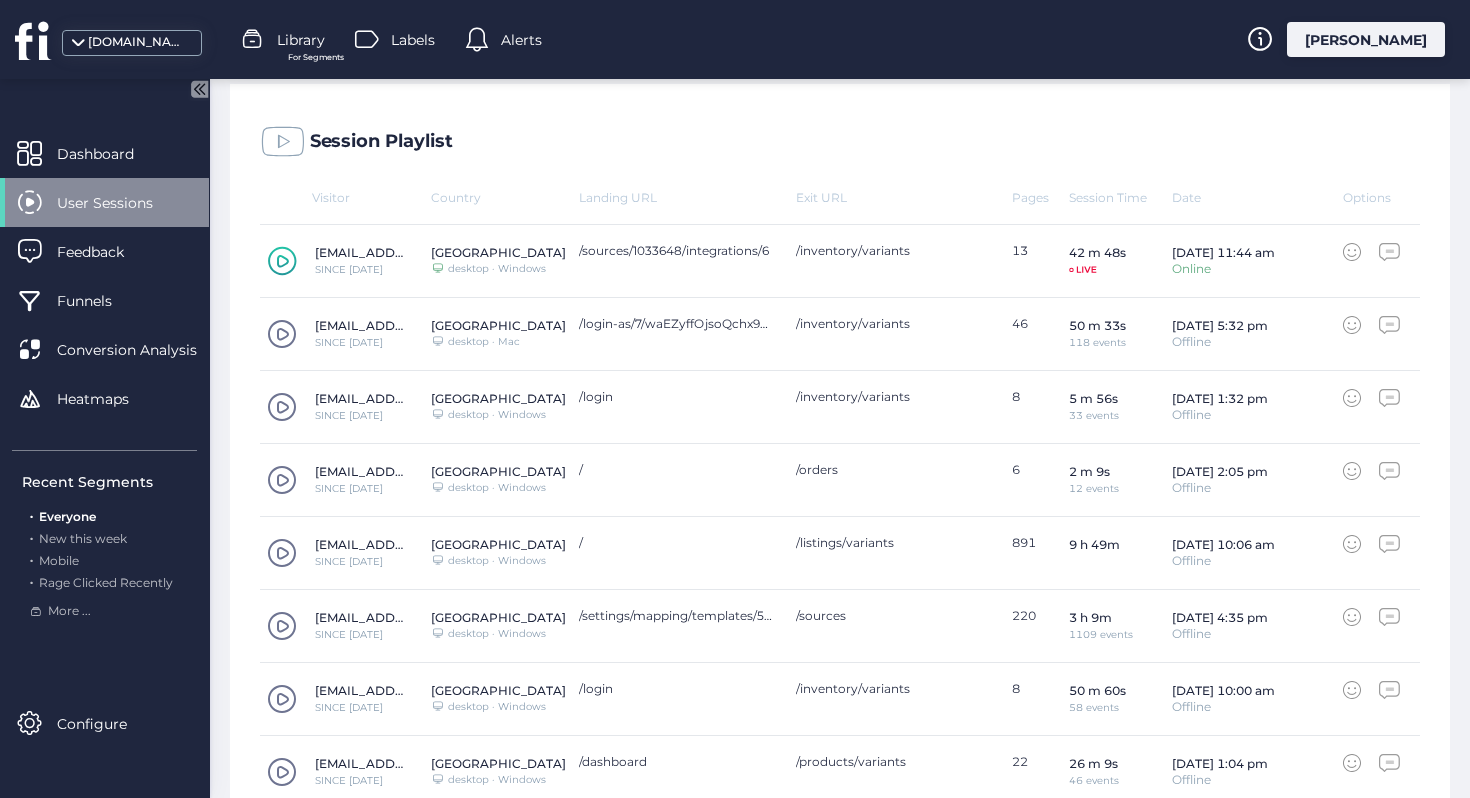 scroll, scrollTop: 509, scrollLeft: 0, axis: vertical 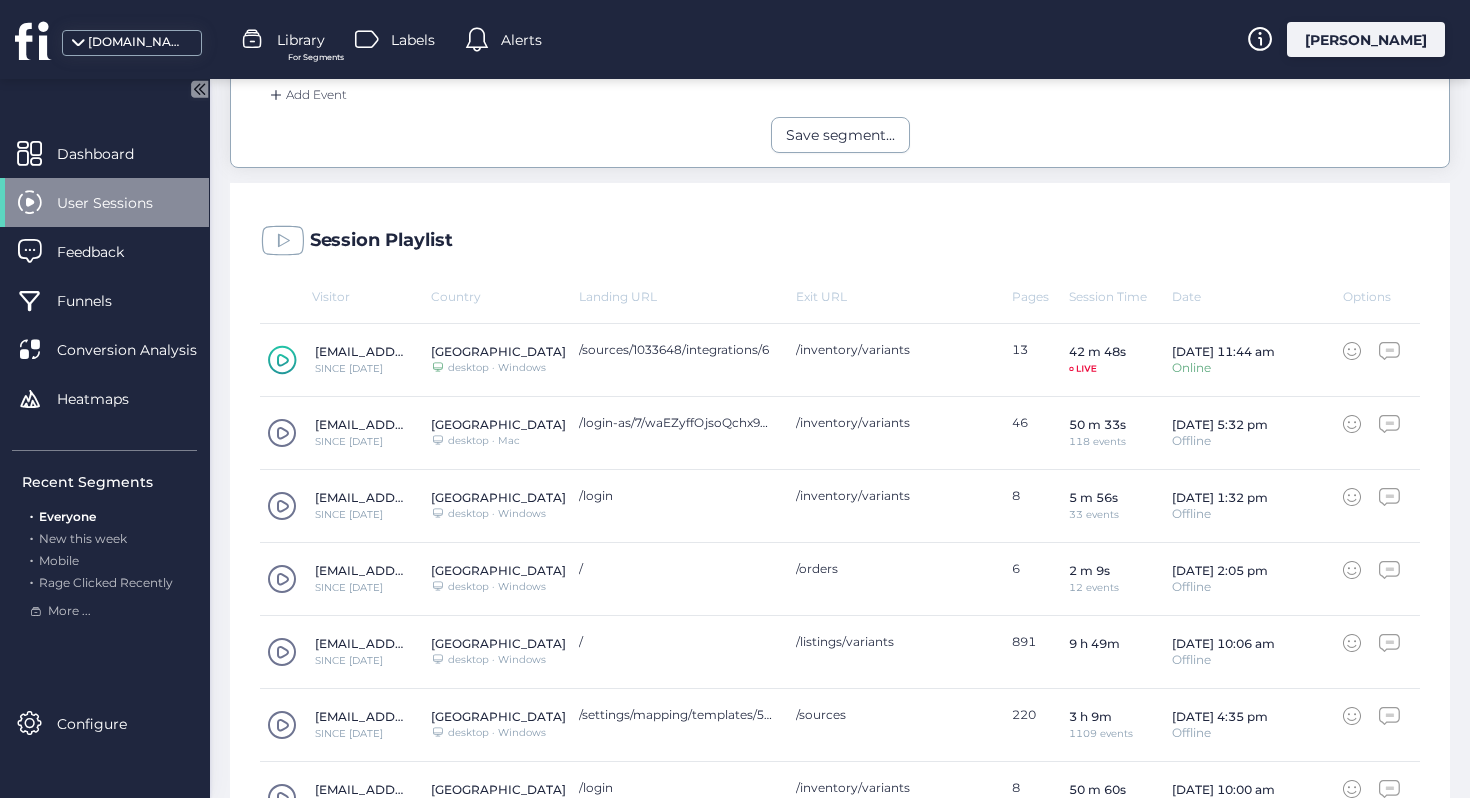 click 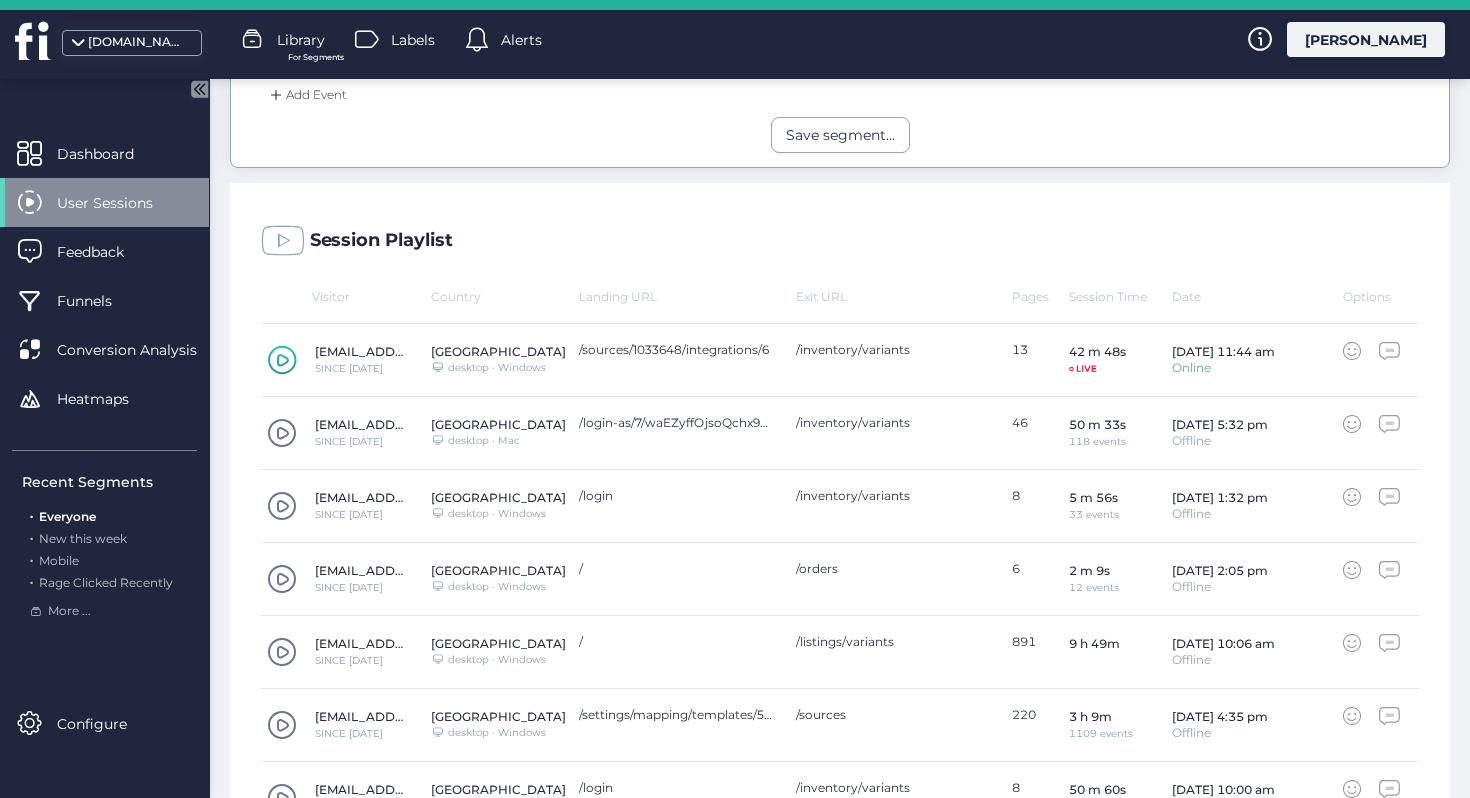 scroll, scrollTop: 0, scrollLeft: 0, axis: both 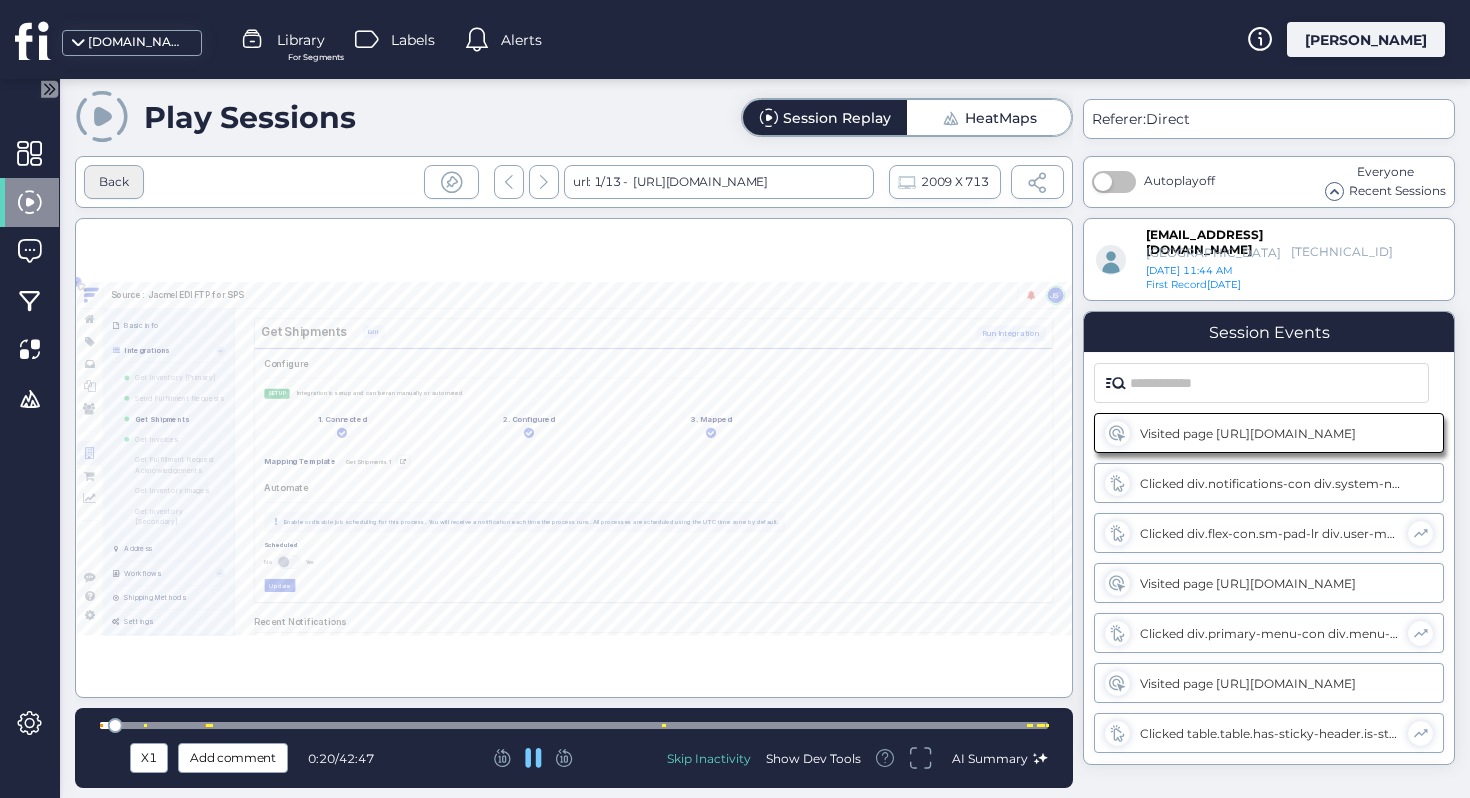 click on "Back" at bounding box center (114, 182) 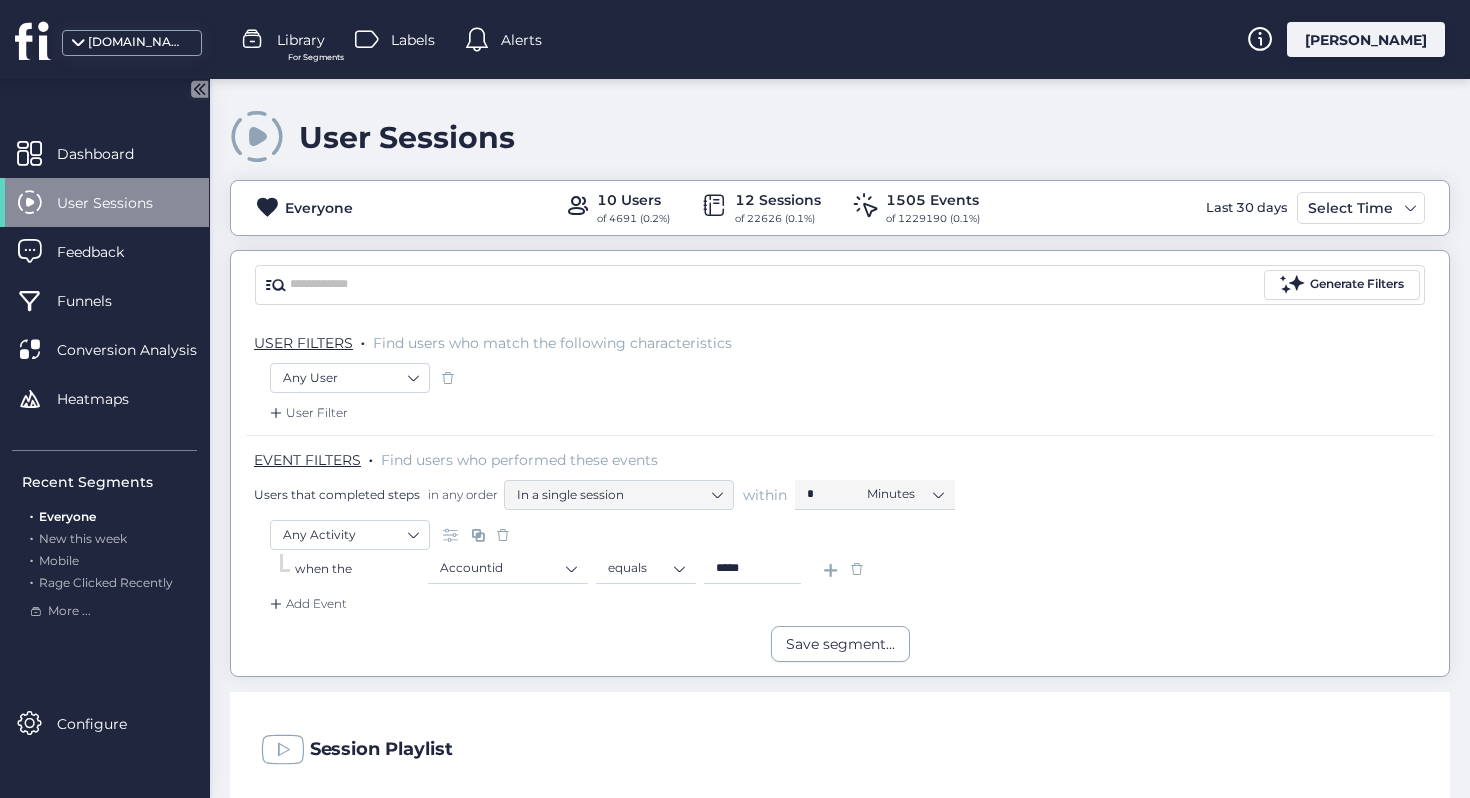 click on "Add Event" 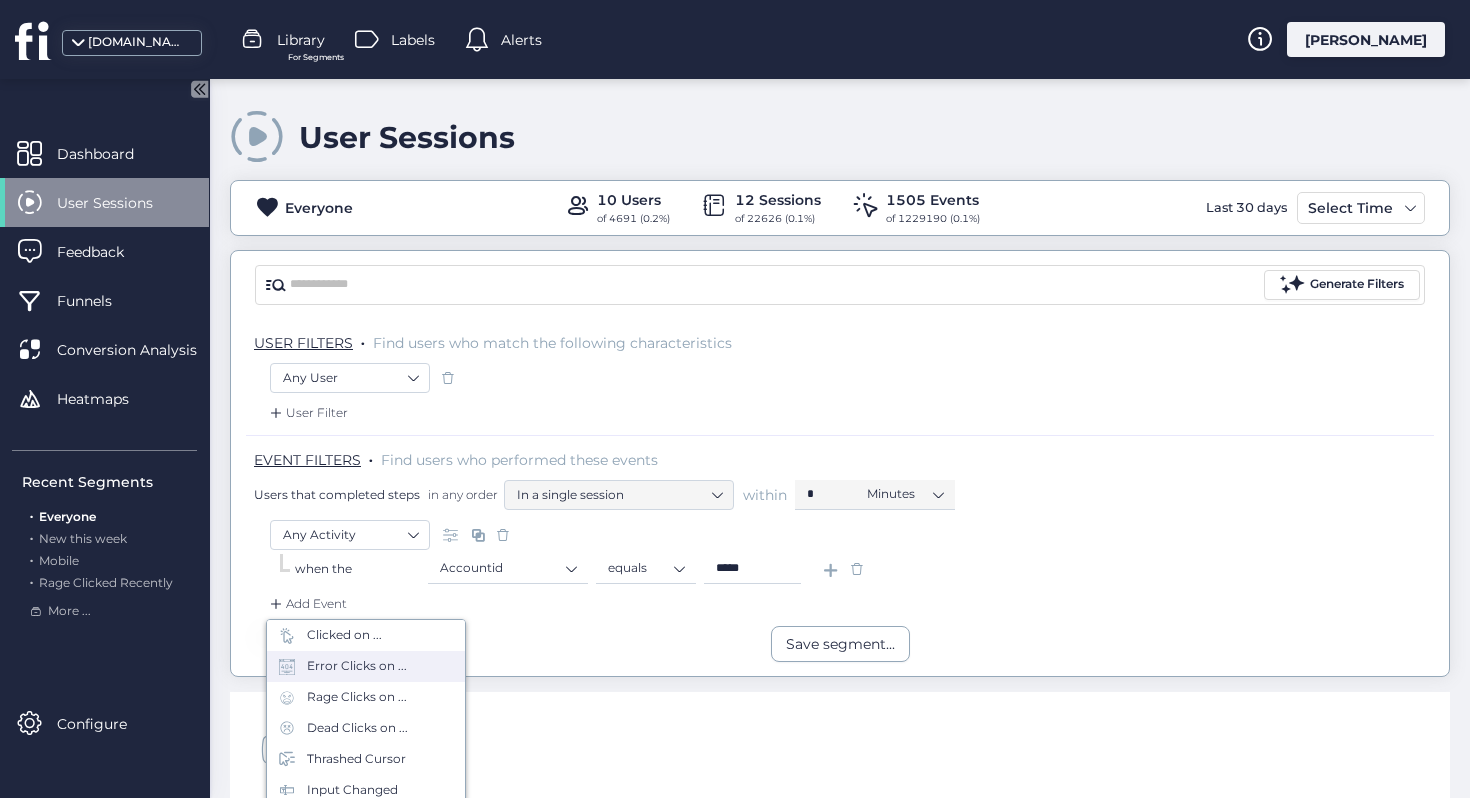 scroll, scrollTop: 71, scrollLeft: 0, axis: vertical 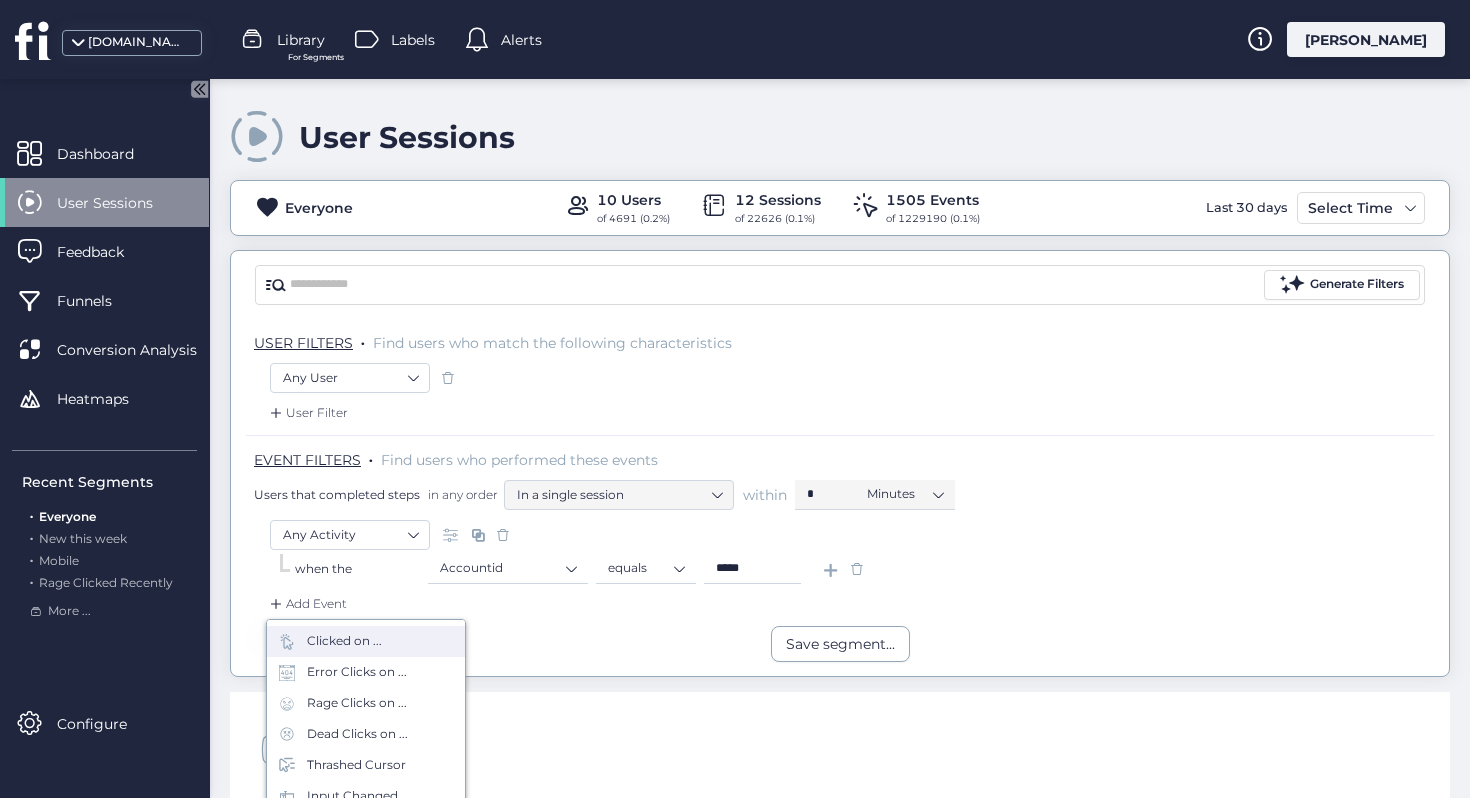 click on "Clicked on ..." at bounding box center (366, 641) 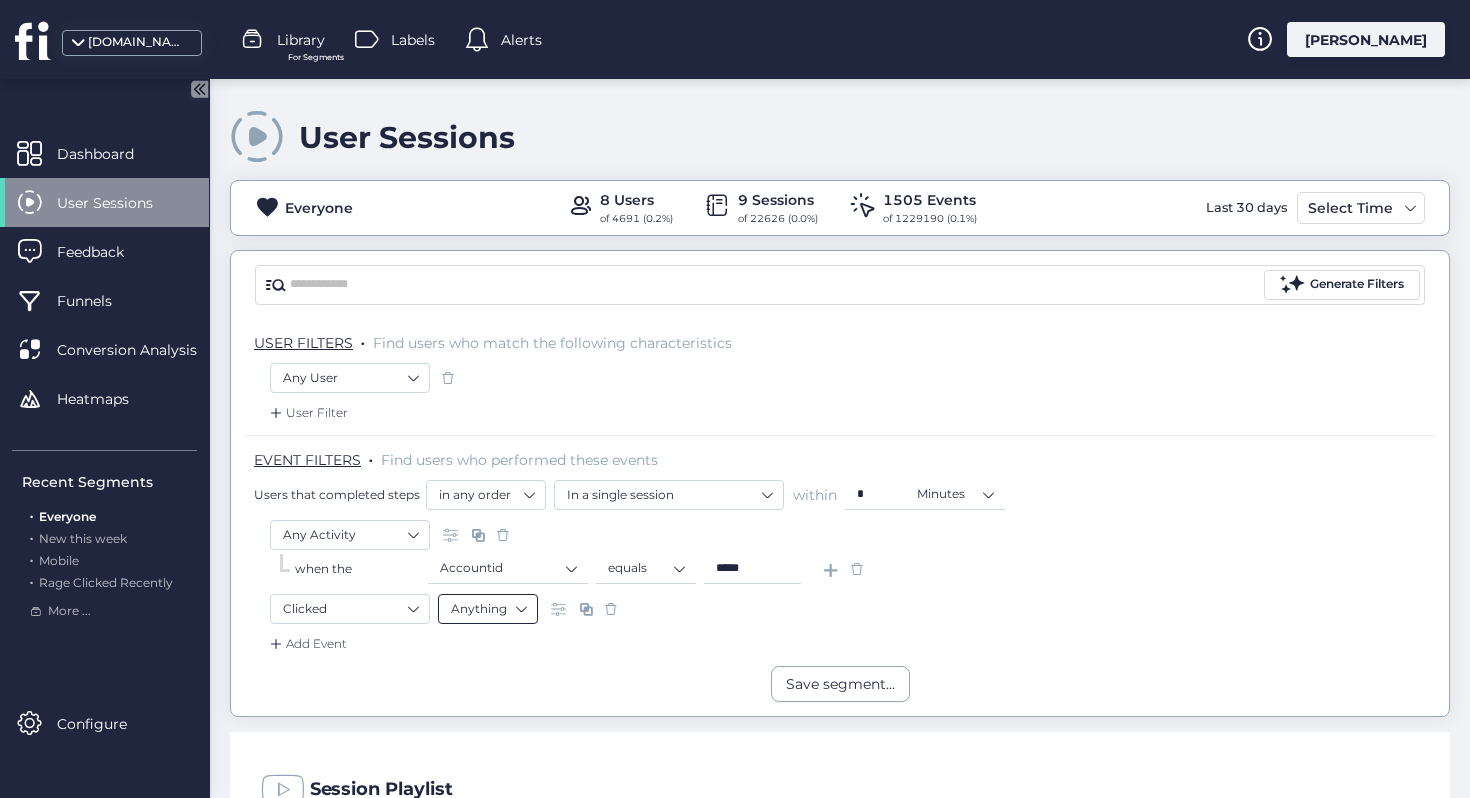 click on "Anything" 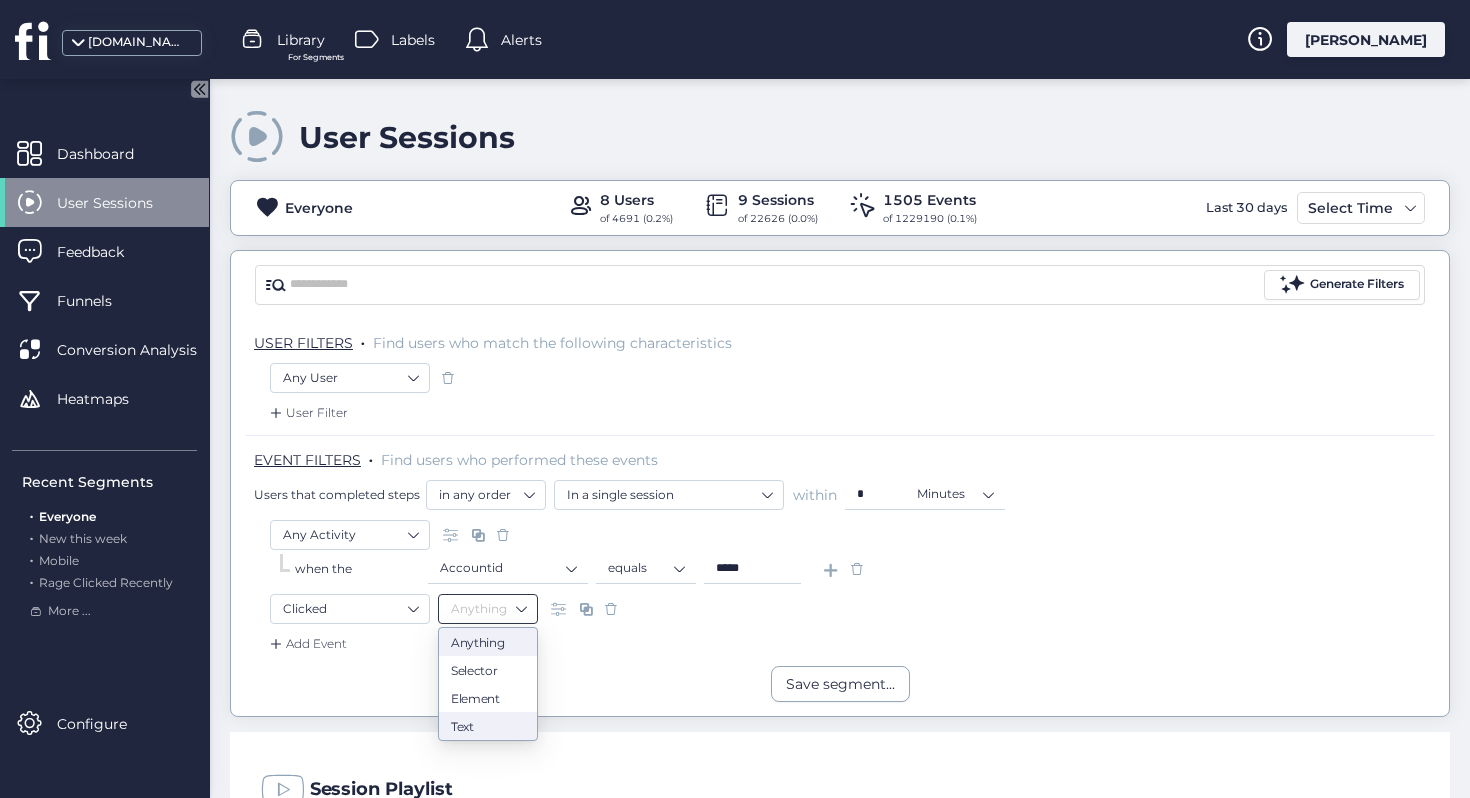 click on "Text" at bounding box center (488, 726) 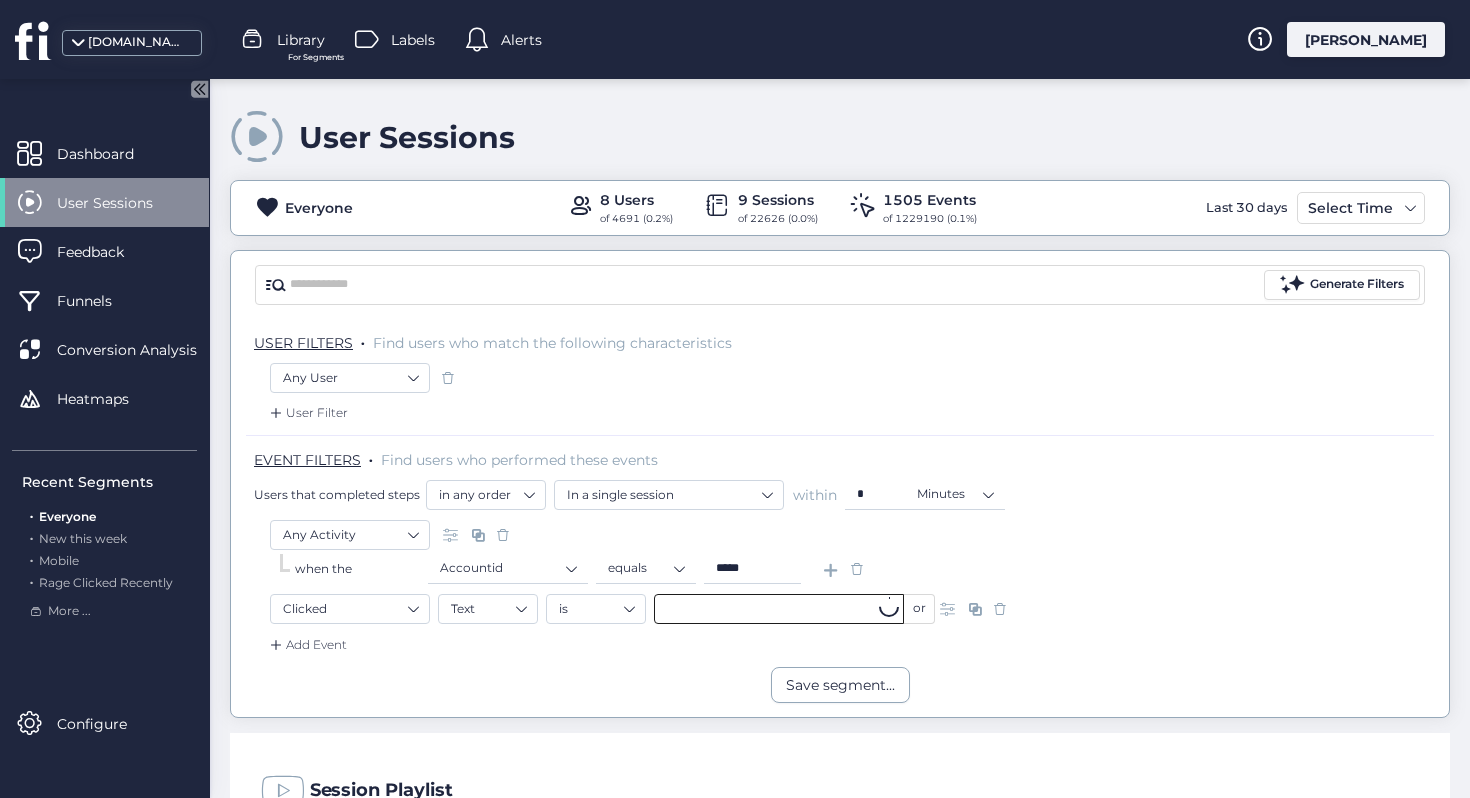 click 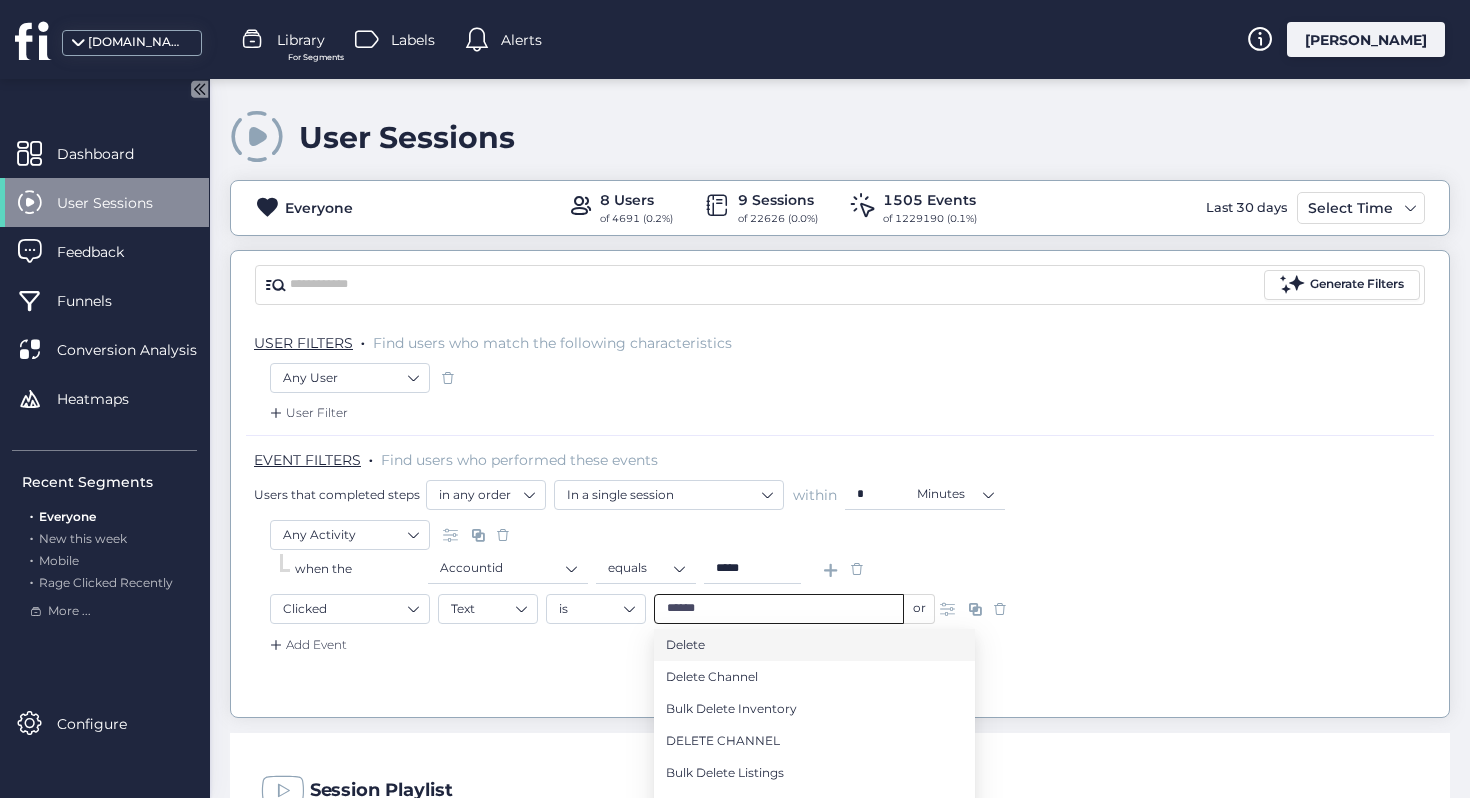 click on "Delete" at bounding box center [685, 645] 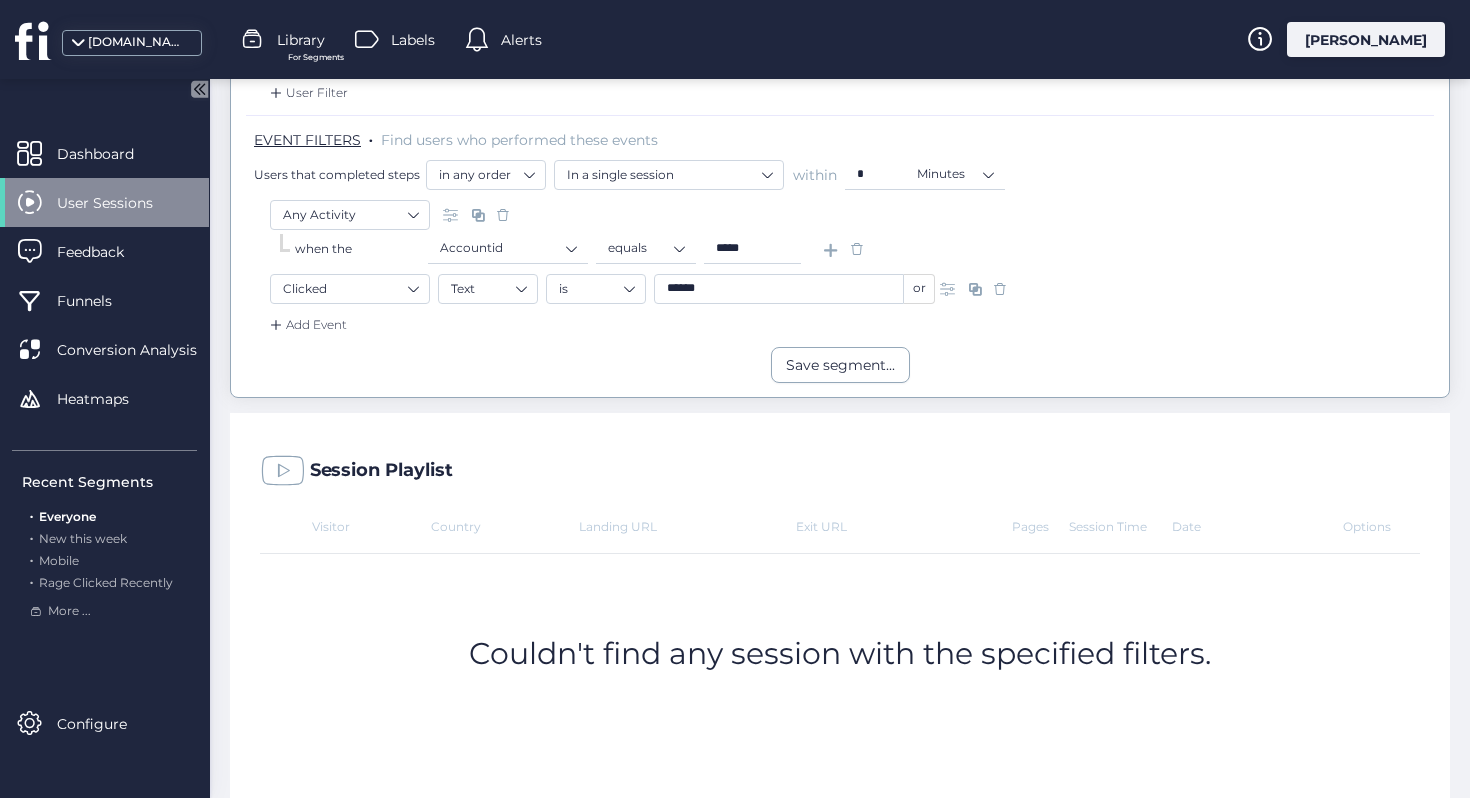 scroll, scrollTop: 321, scrollLeft: 0, axis: vertical 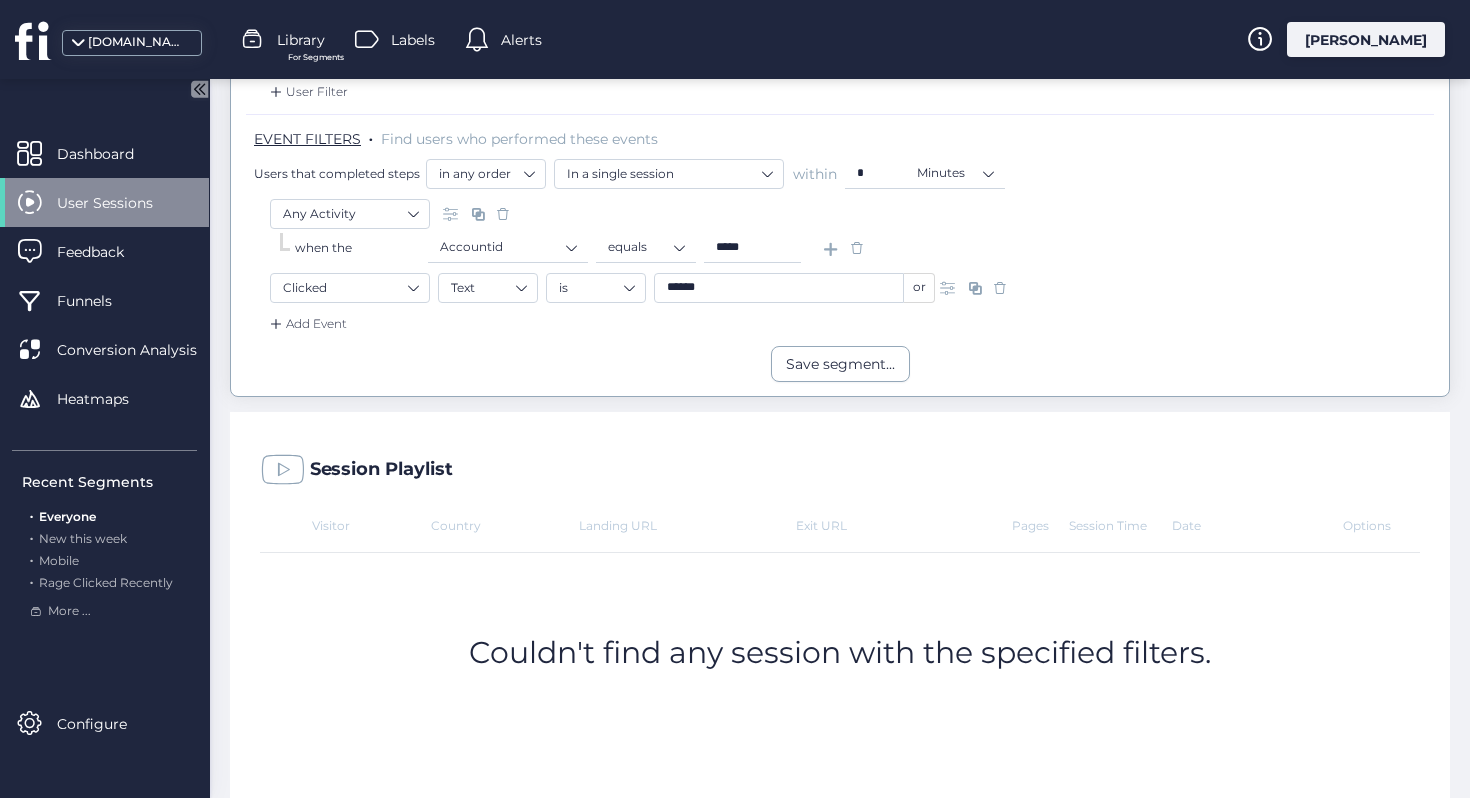 click on "******" 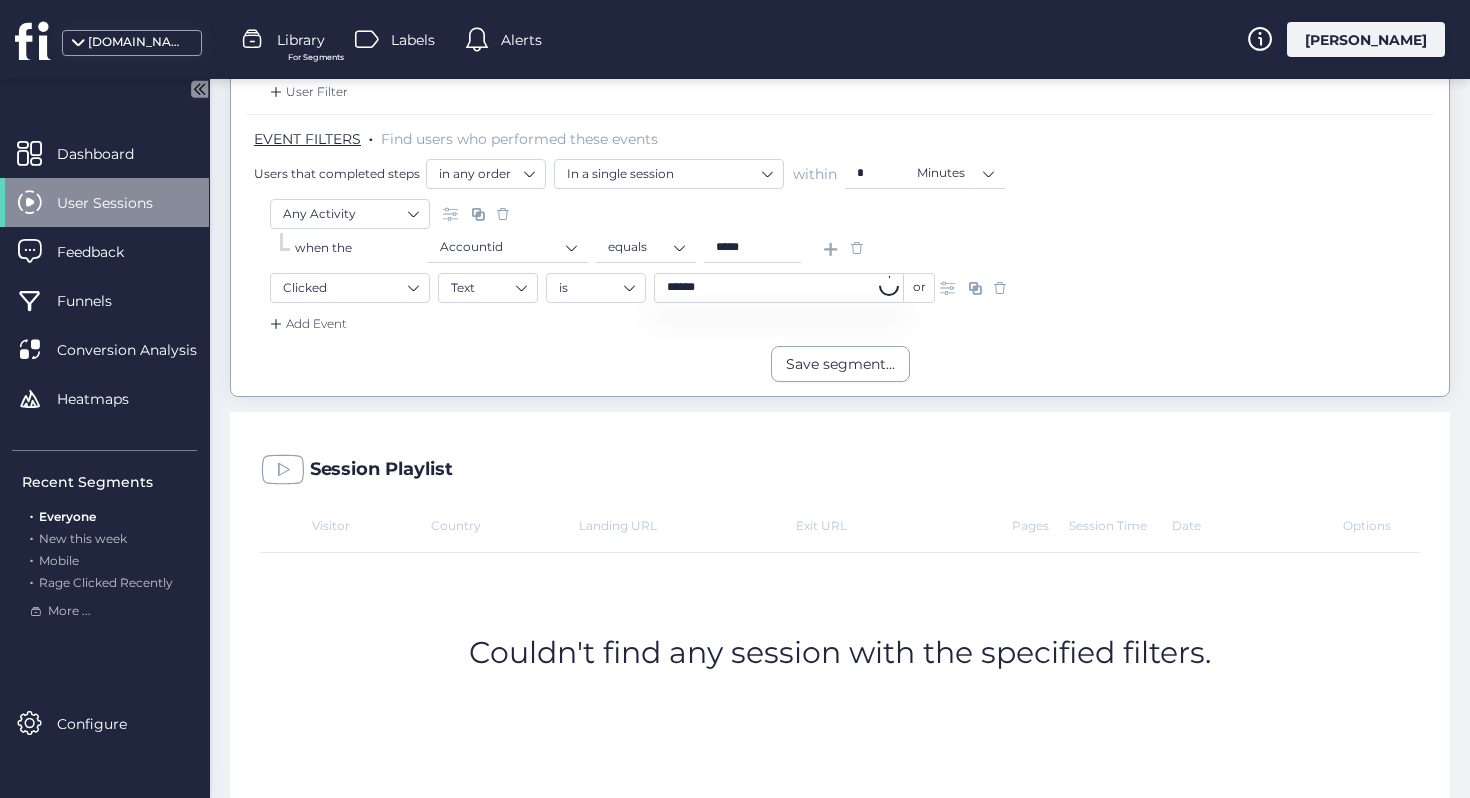 click on "******" 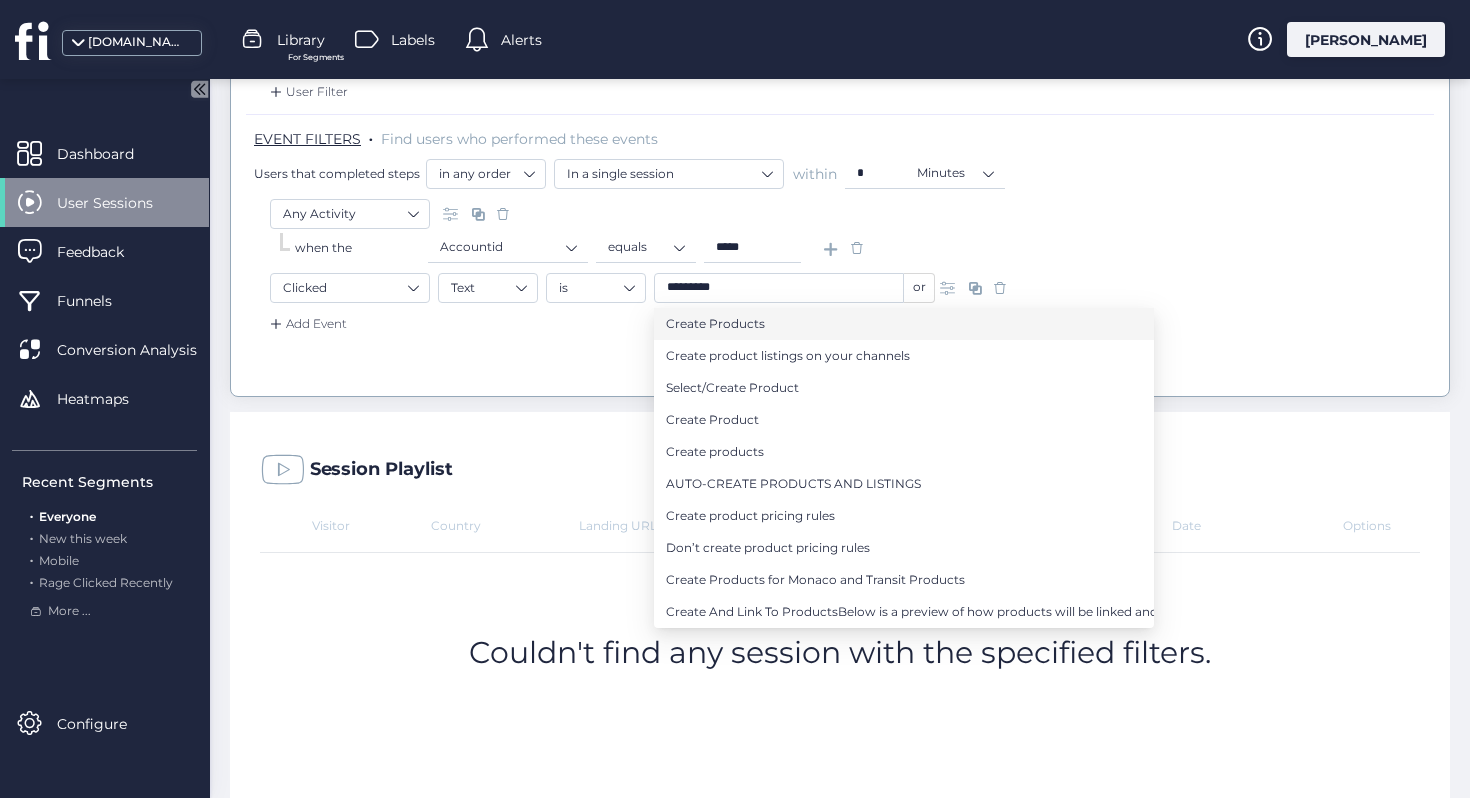 click on "Create Products" at bounding box center [715, 324] 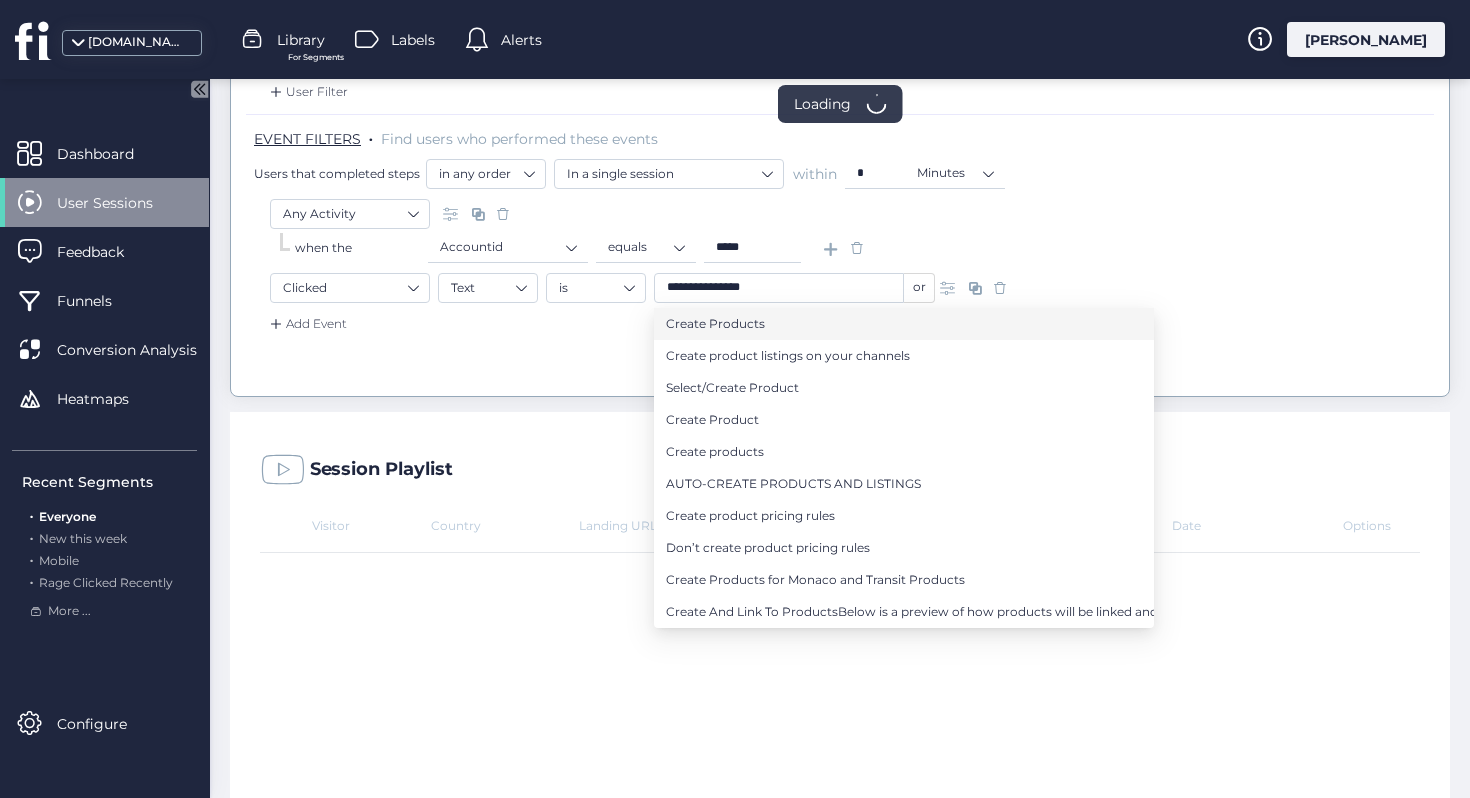 scroll, scrollTop: 297, scrollLeft: 0, axis: vertical 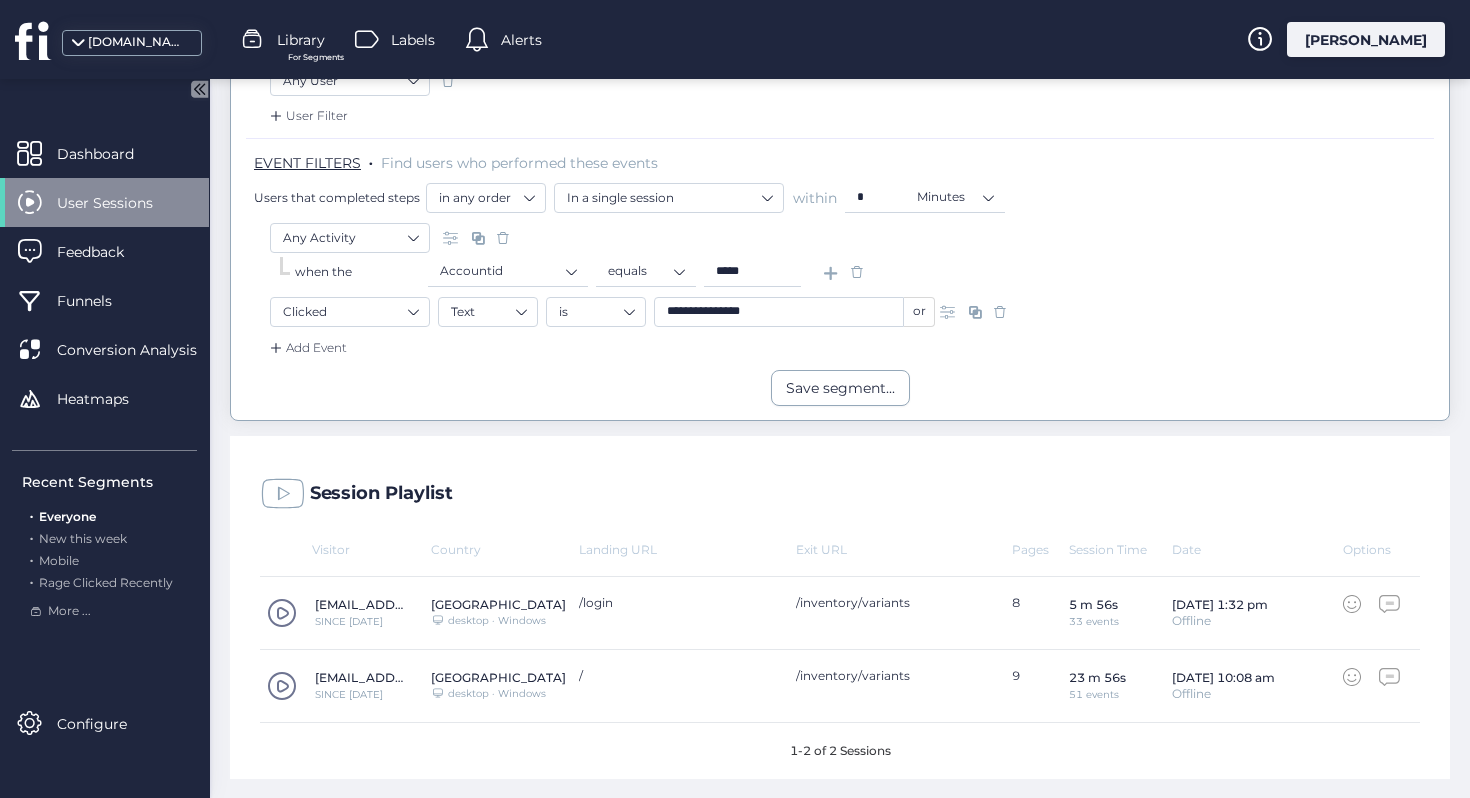 click 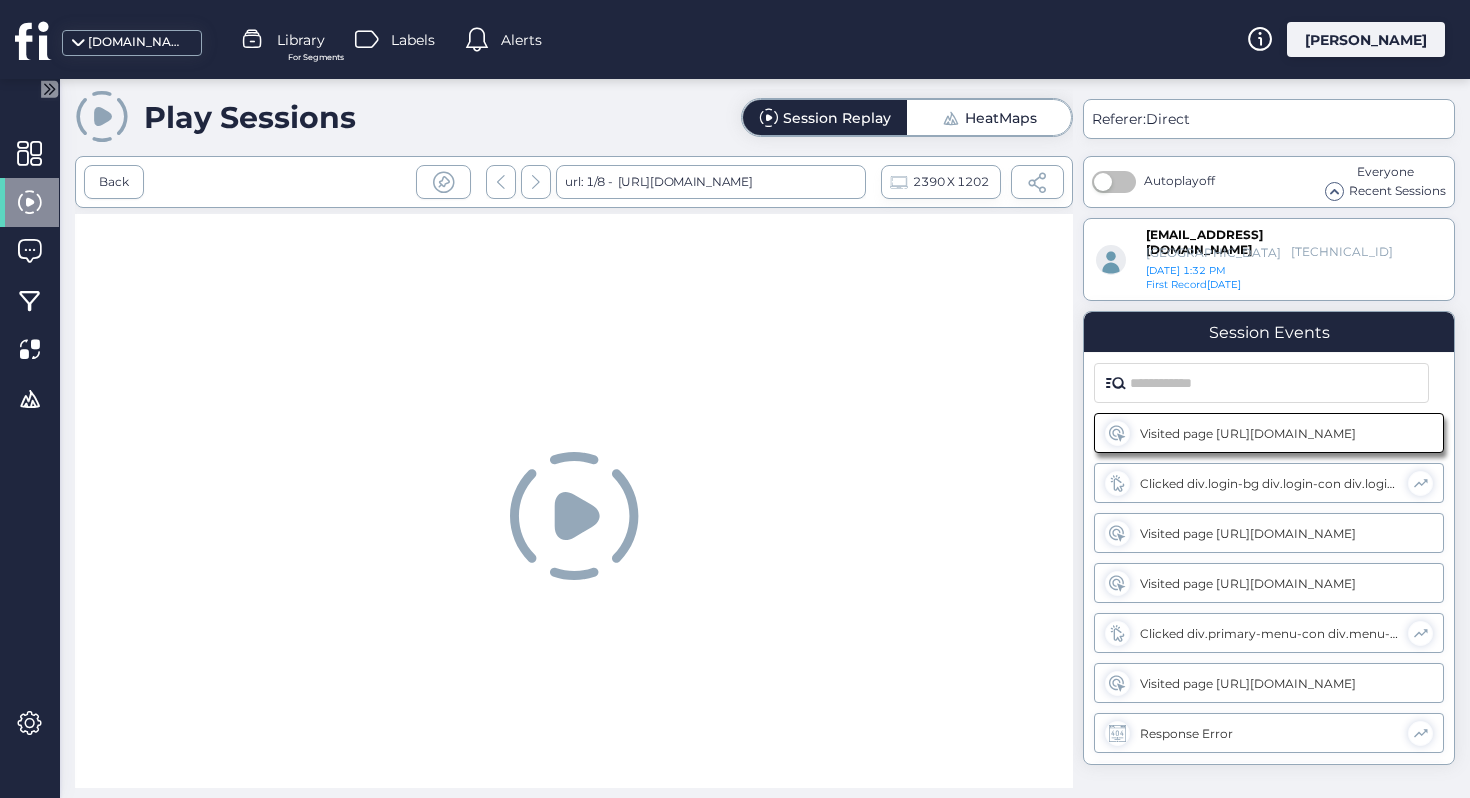 scroll, scrollTop: 0, scrollLeft: 0, axis: both 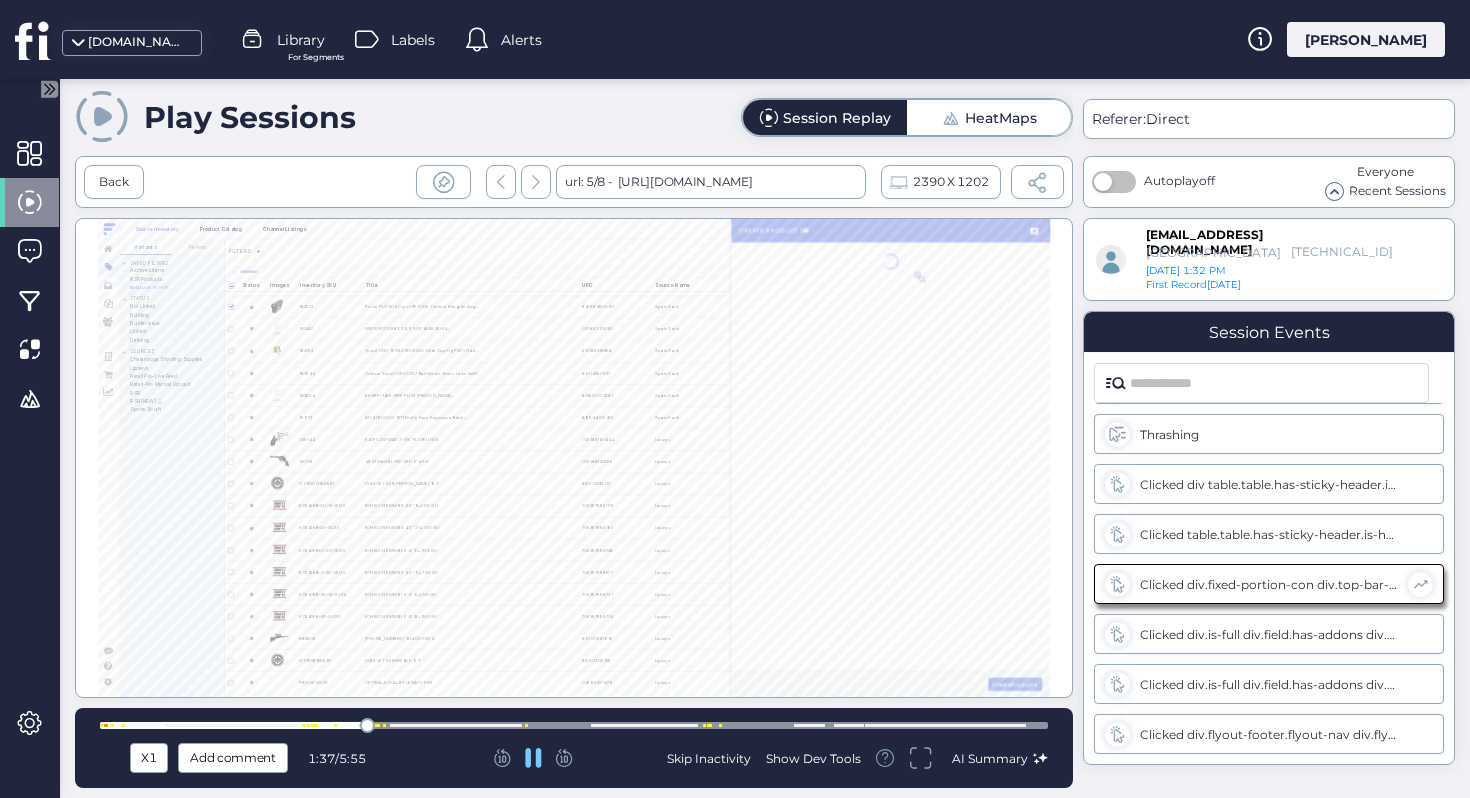 select on "******" 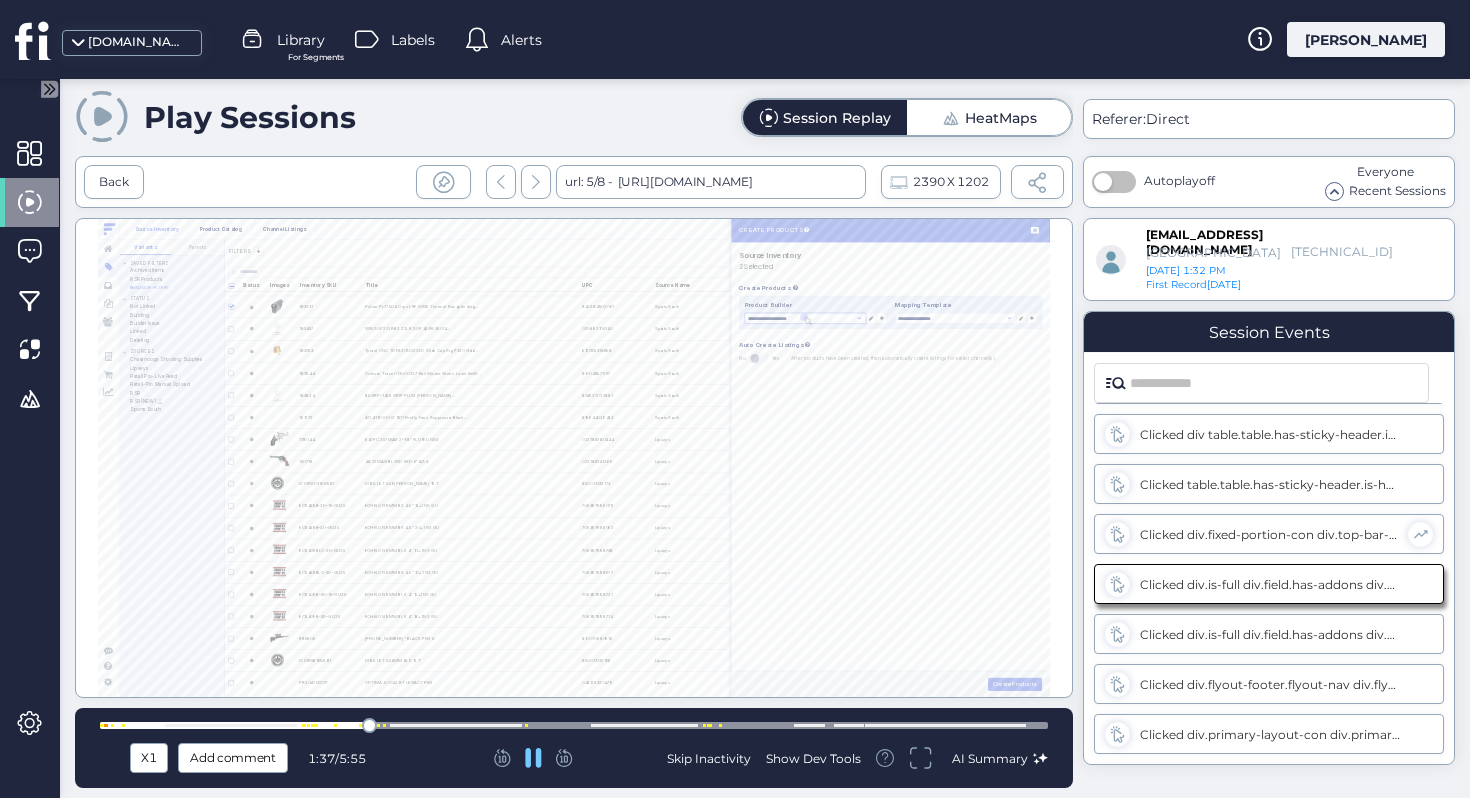 select on "******" 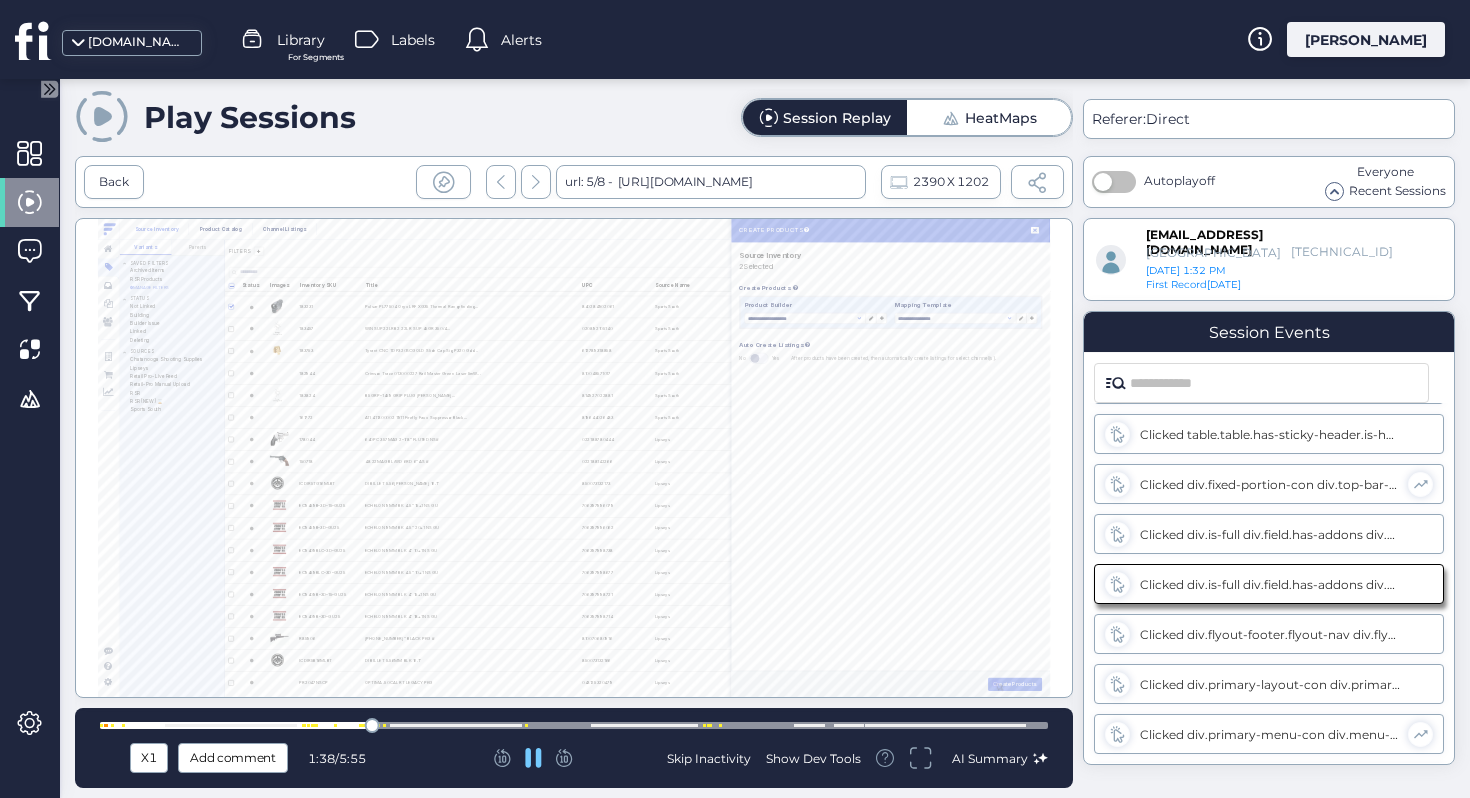 scroll, scrollTop: 899, scrollLeft: 0, axis: vertical 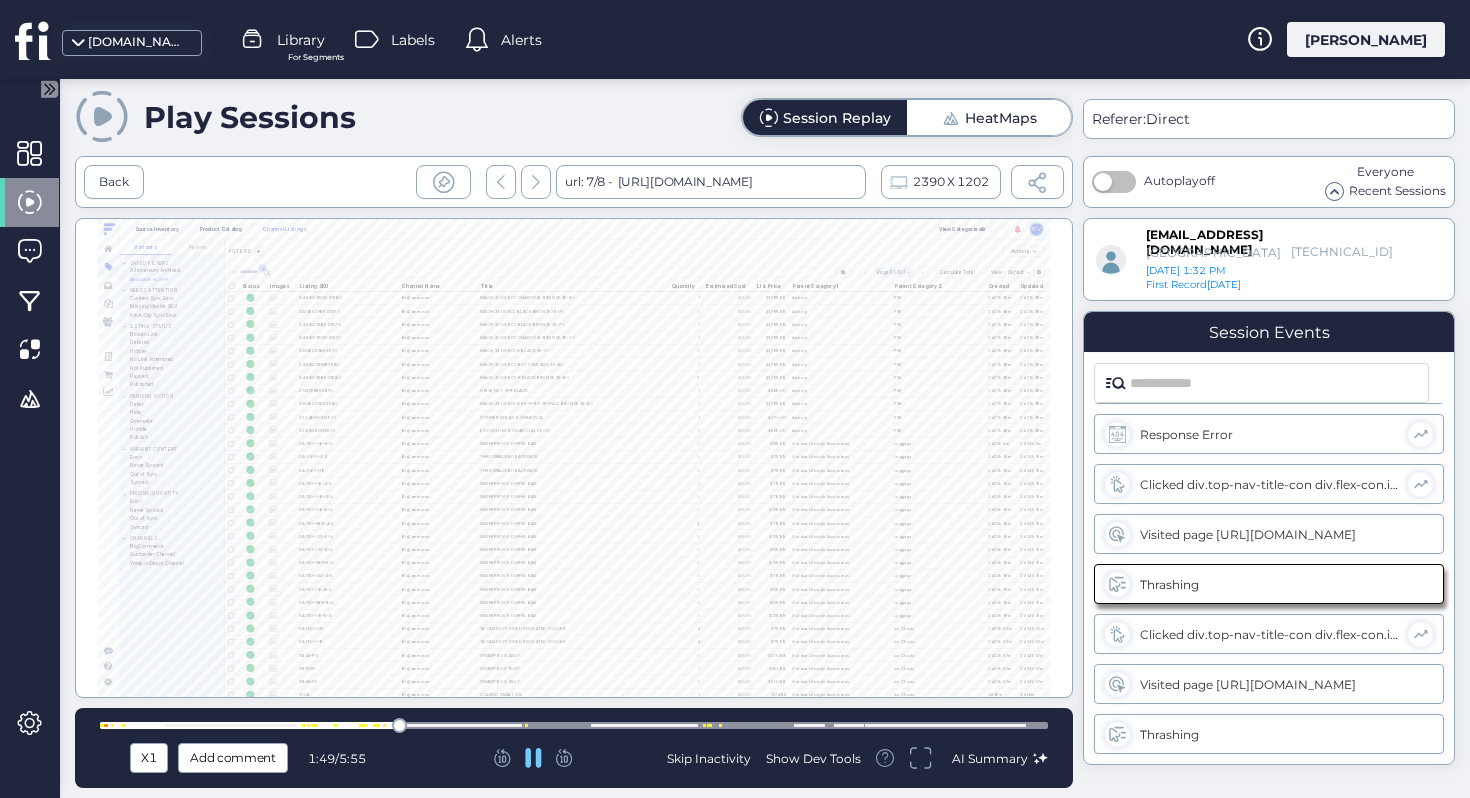 click at bounding box center (574, 725) 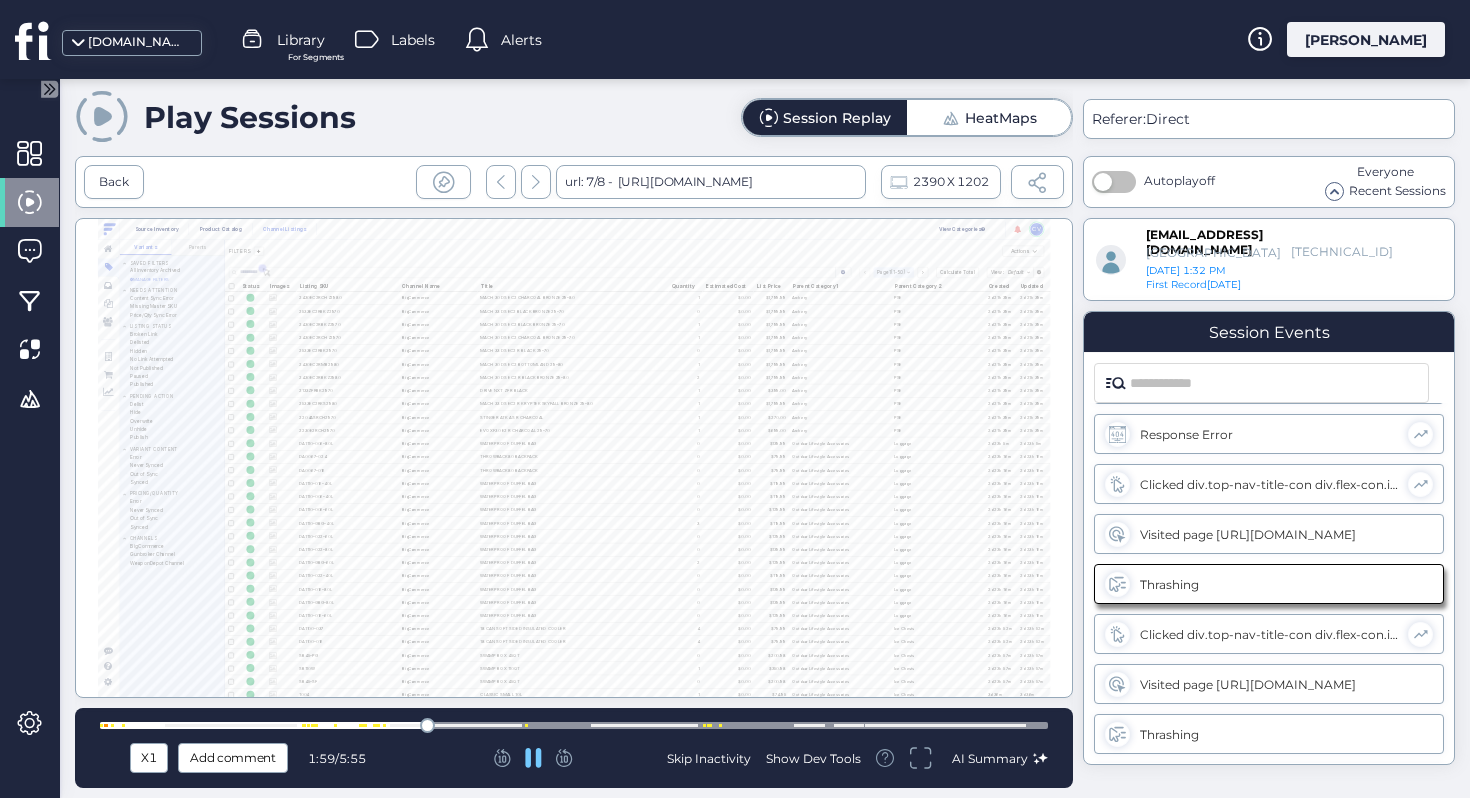 click at bounding box center [574, 725] 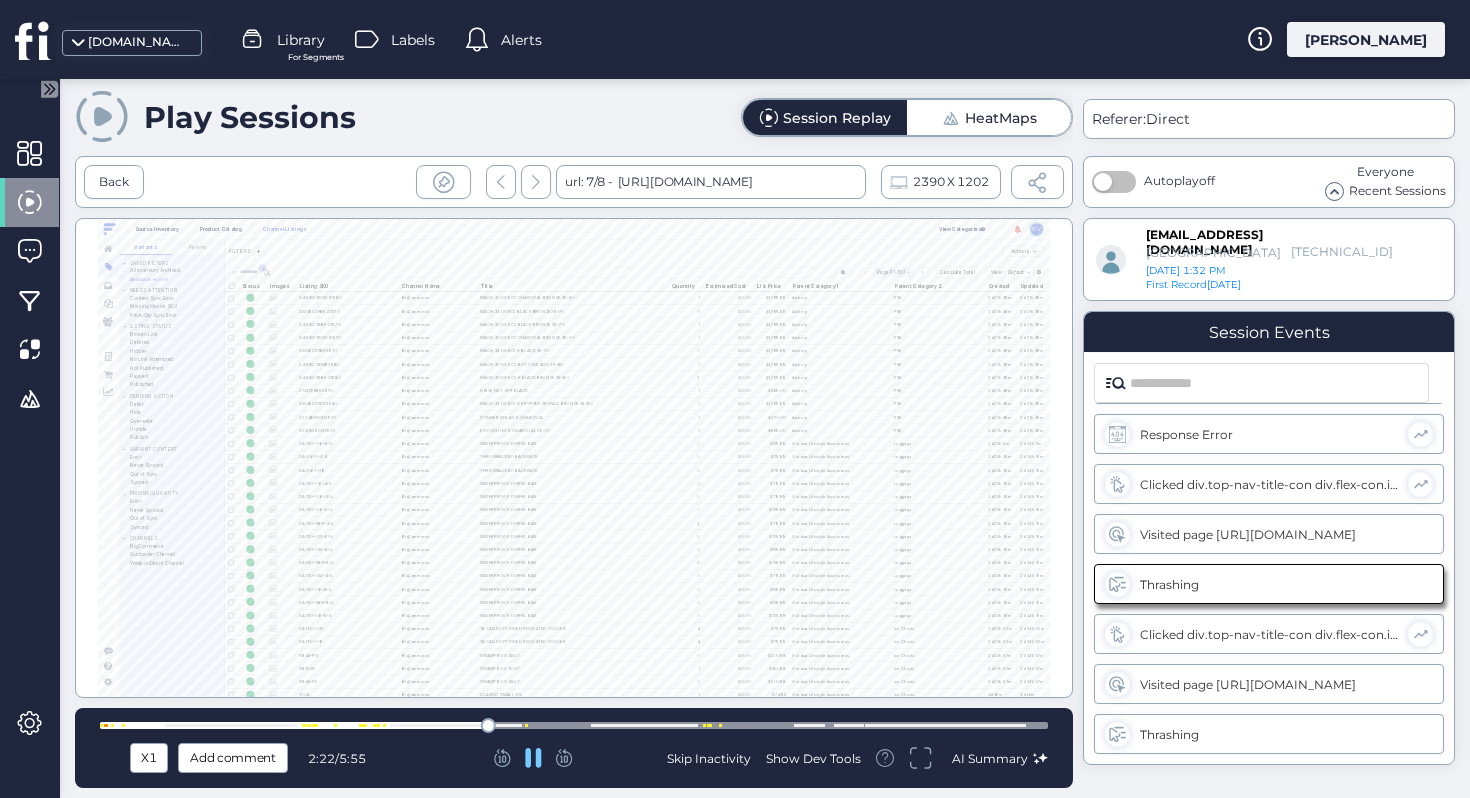 click at bounding box center [574, 725] 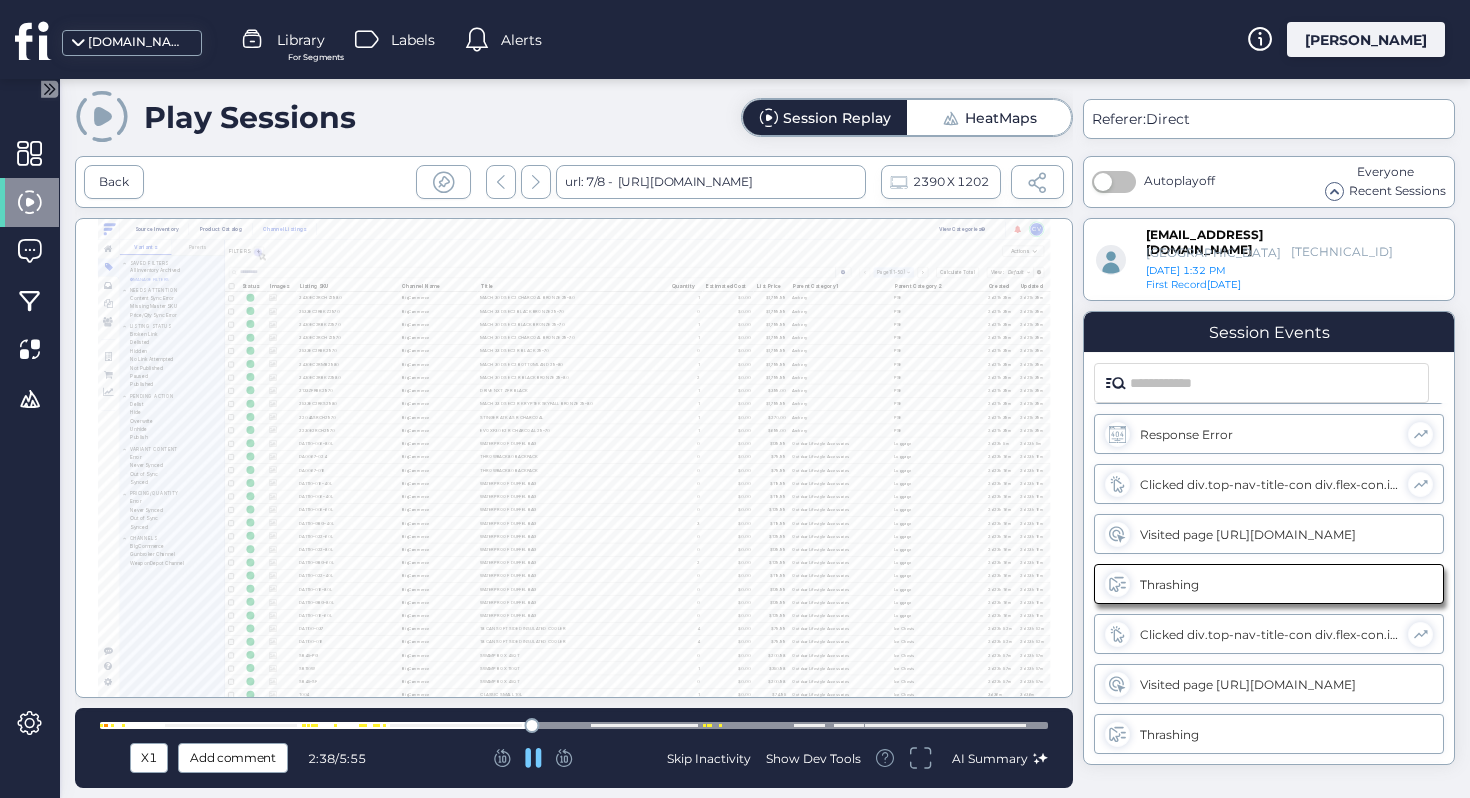 click at bounding box center [574, 725] 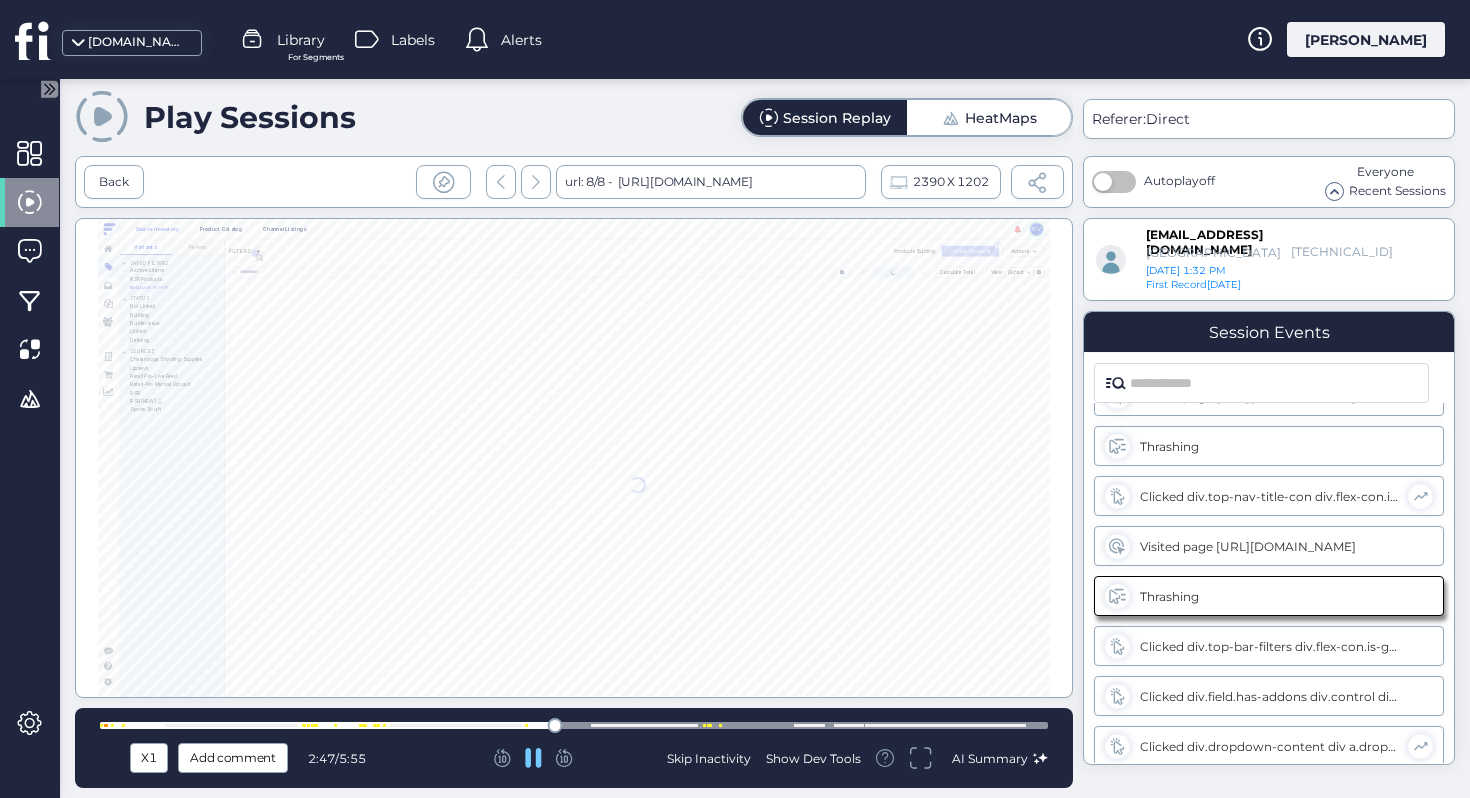 scroll, scrollTop: 1449, scrollLeft: 0, axis: vertical 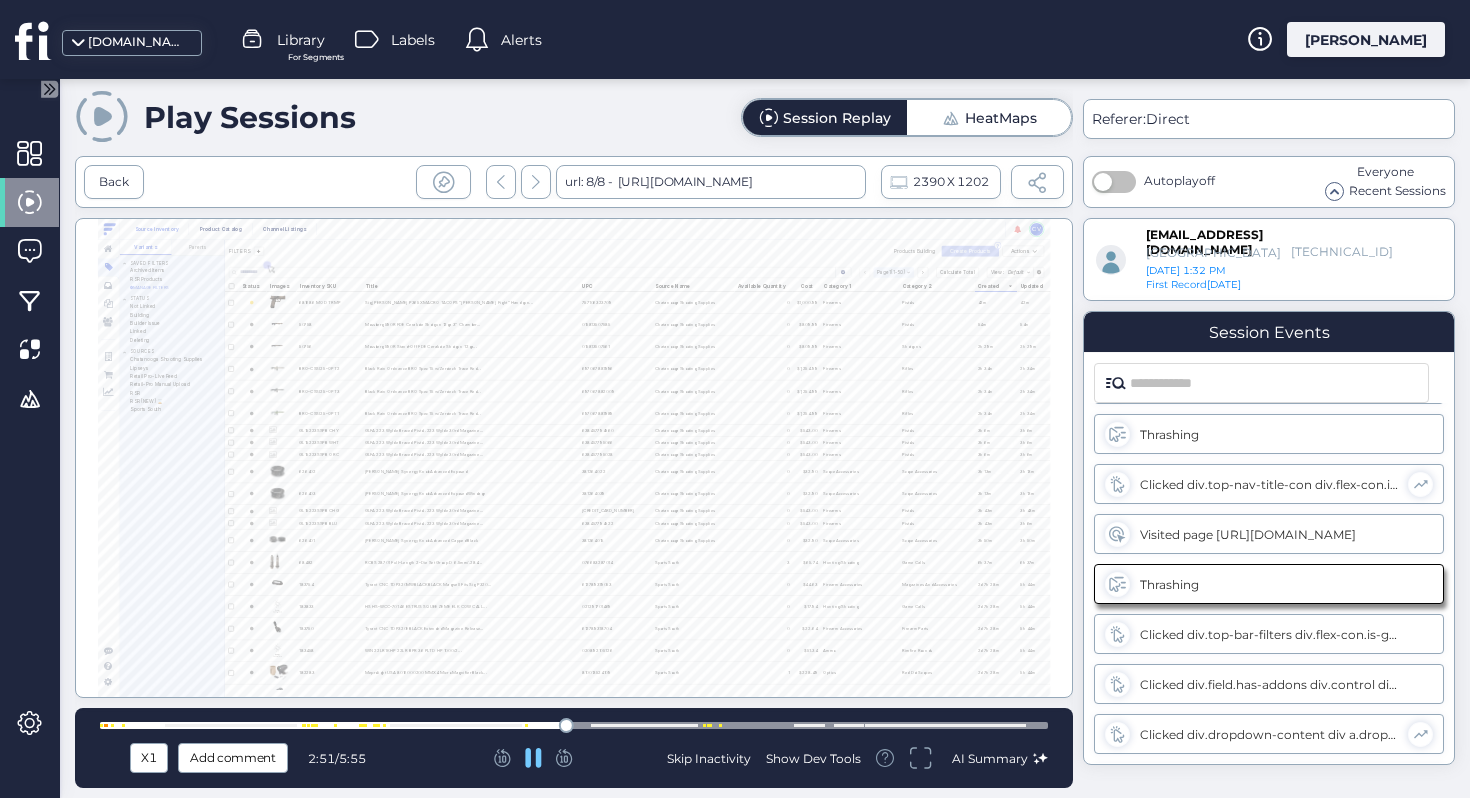 click at bounding box center (574, 725) 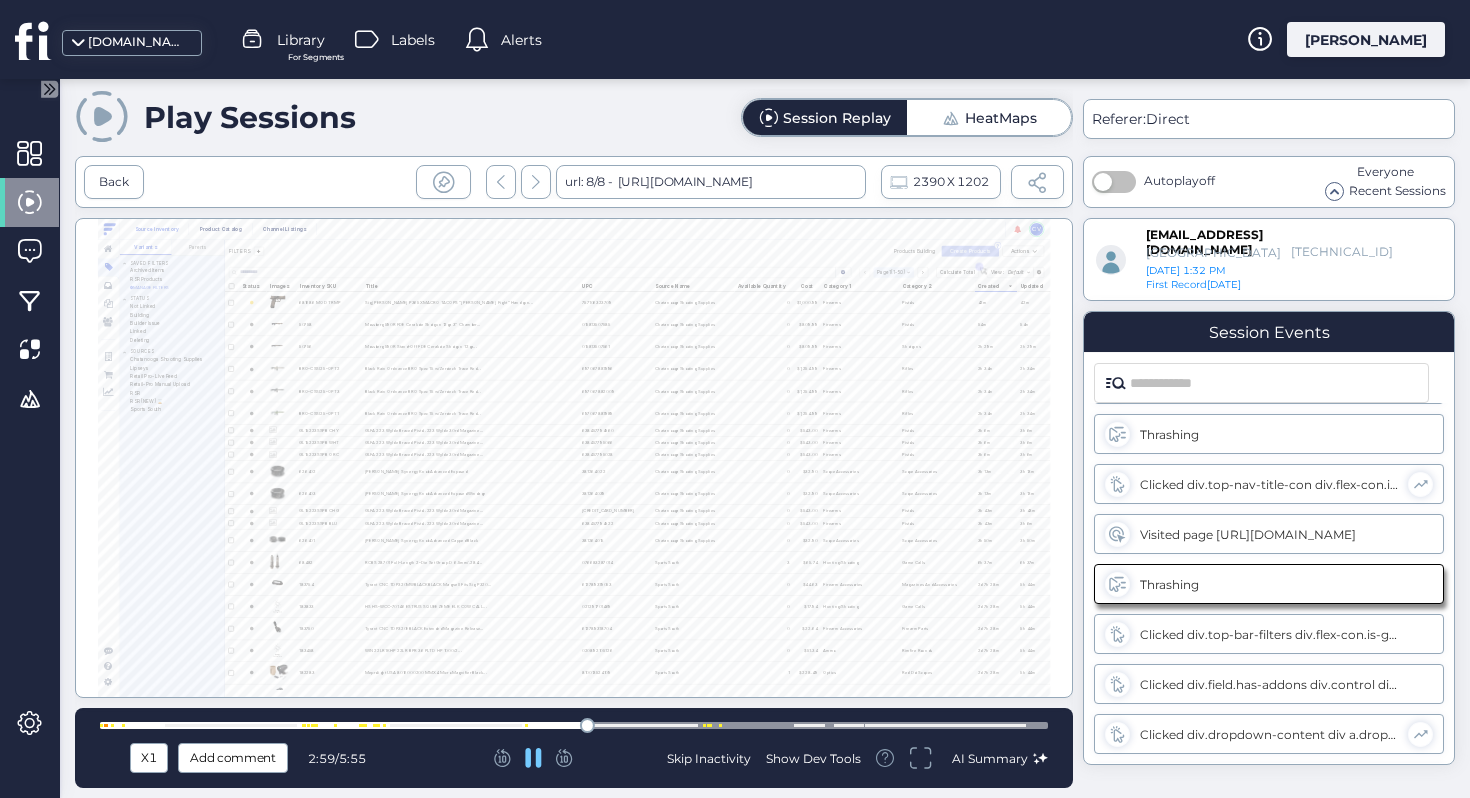 click at bounding box center [574, 725] 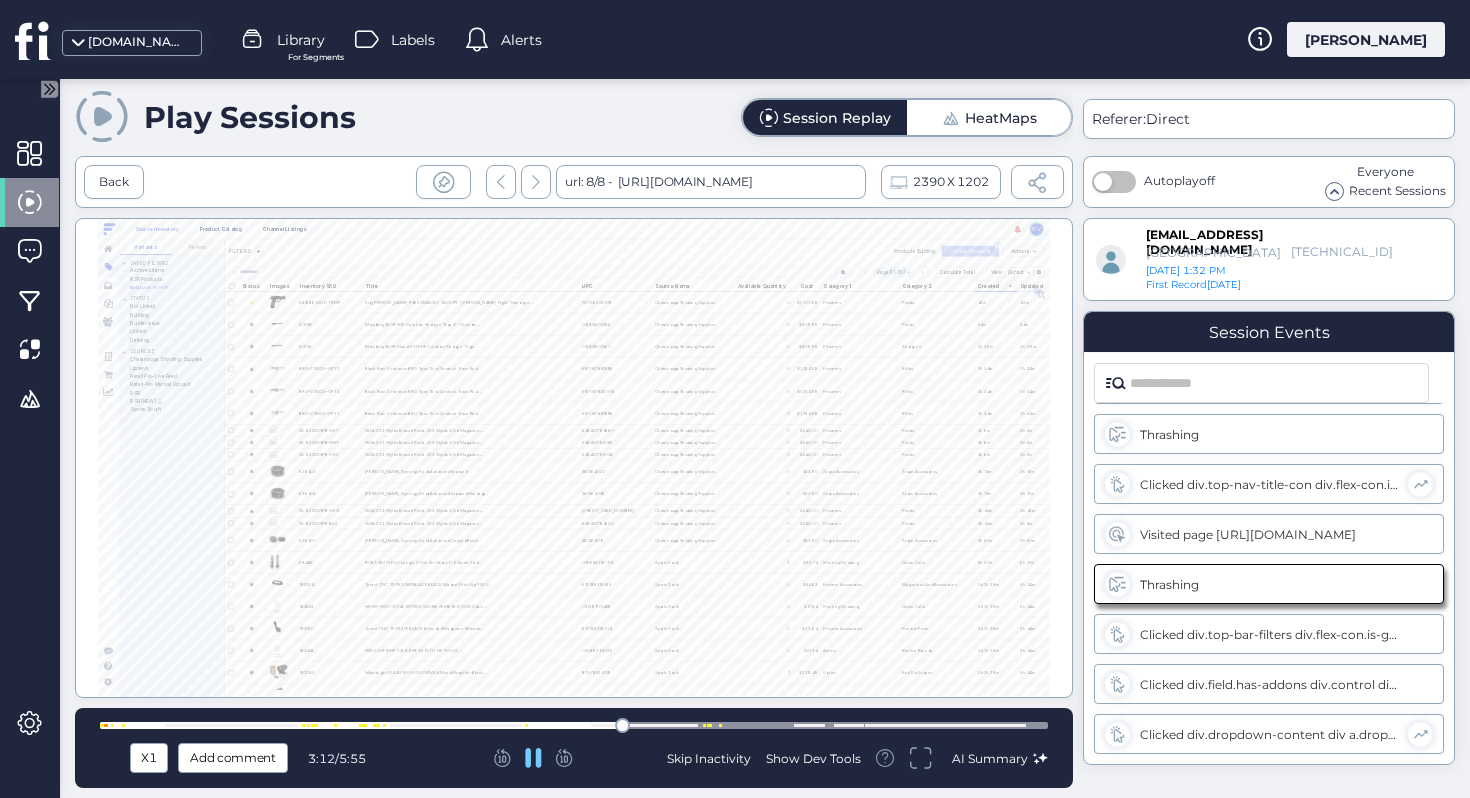 click on "X1 Add comment 3:12 / 5:55  Skip Inactivity   Show Dev Tools  AI Summary" at bounding box center [574, 748] 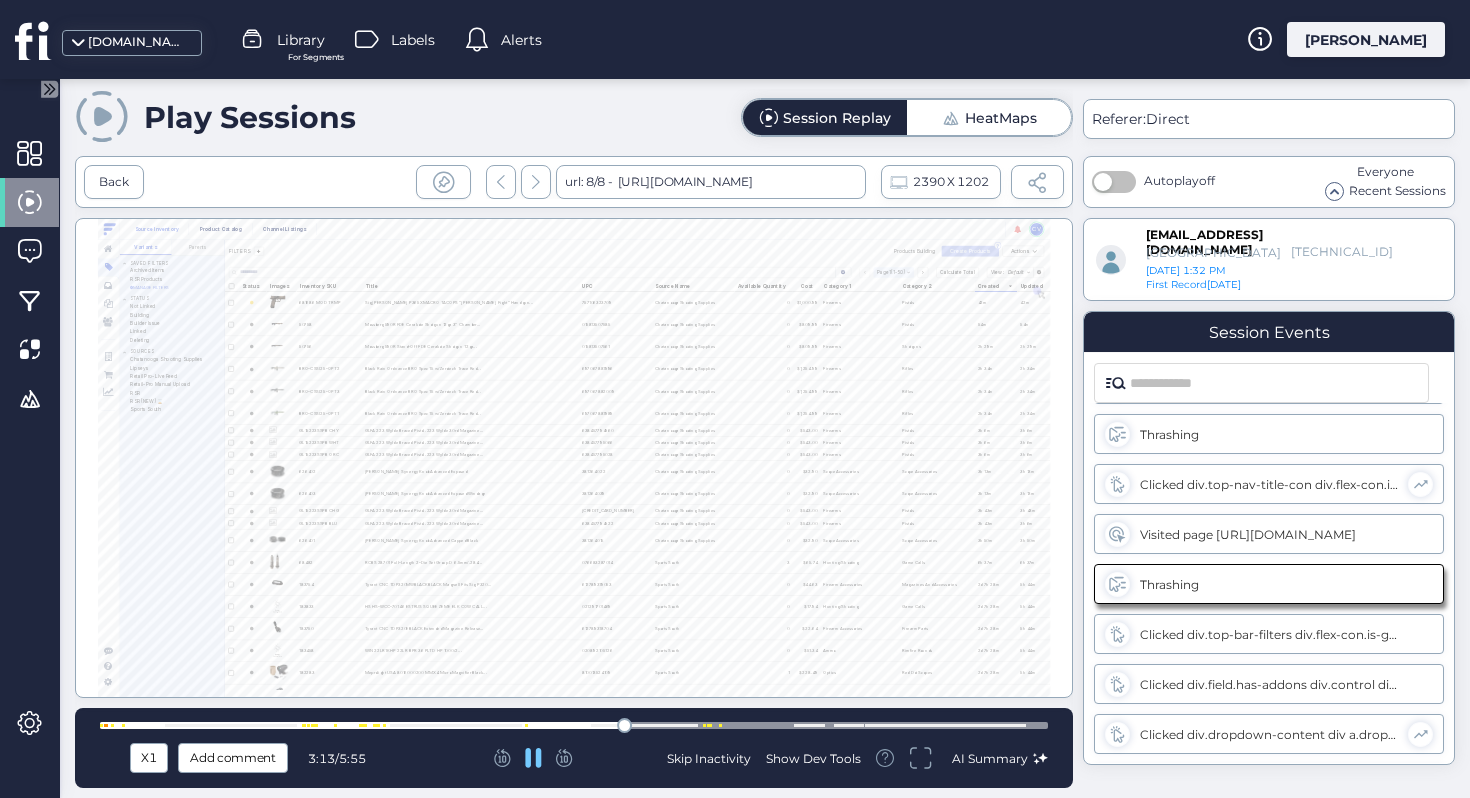 click at bounding box center (574, 725) 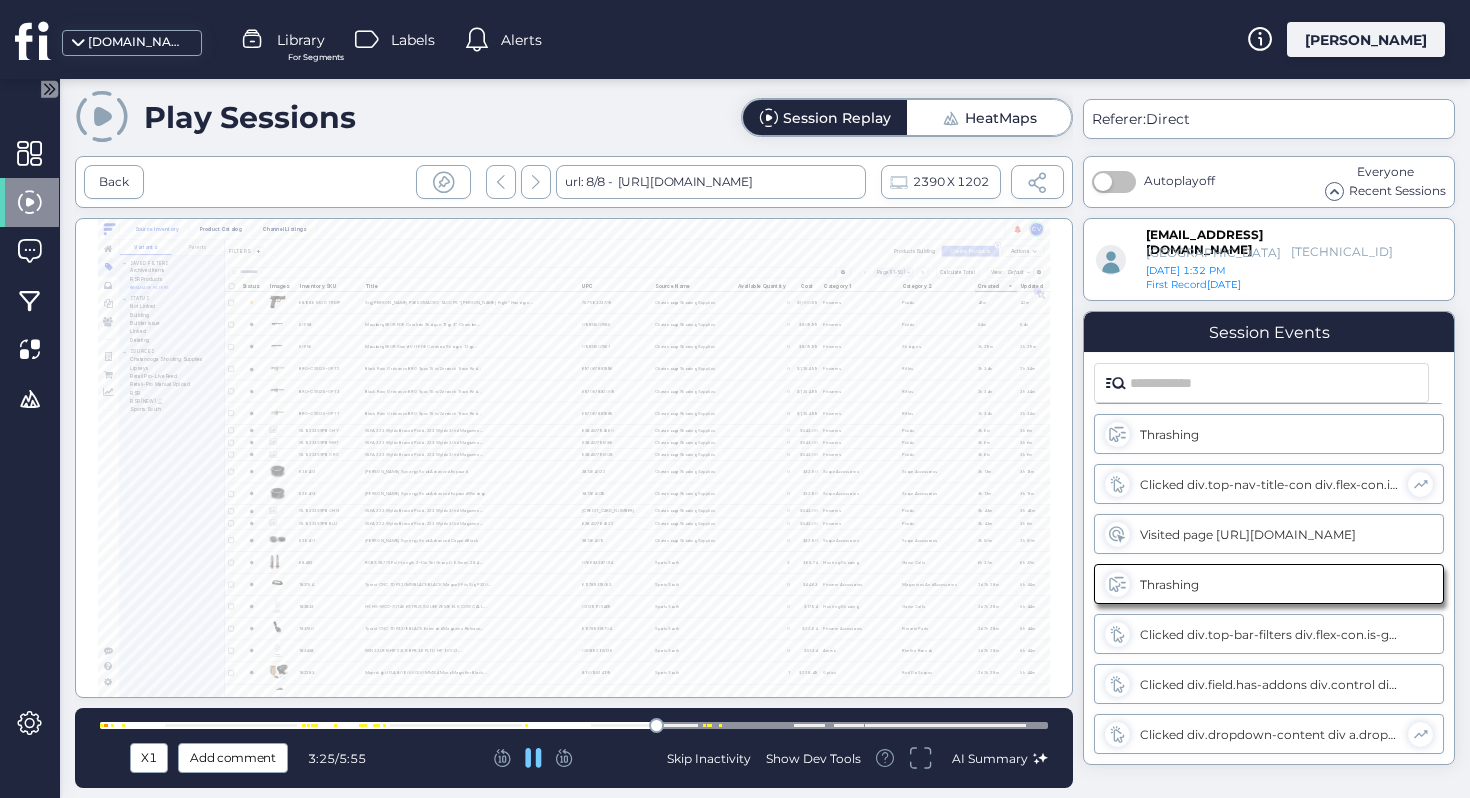click at bounding box center [574, 725] 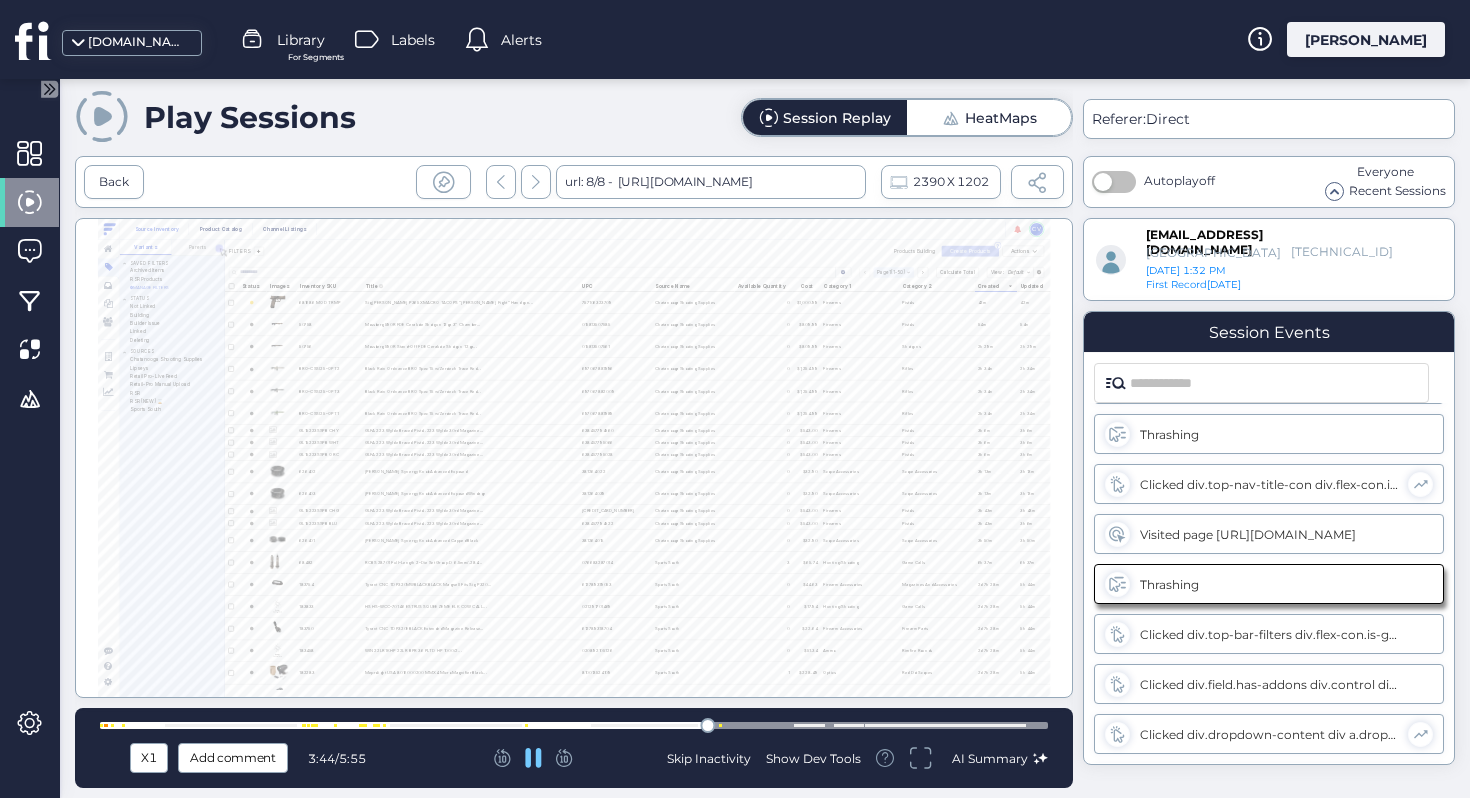 click at bounding box center (574, 725) 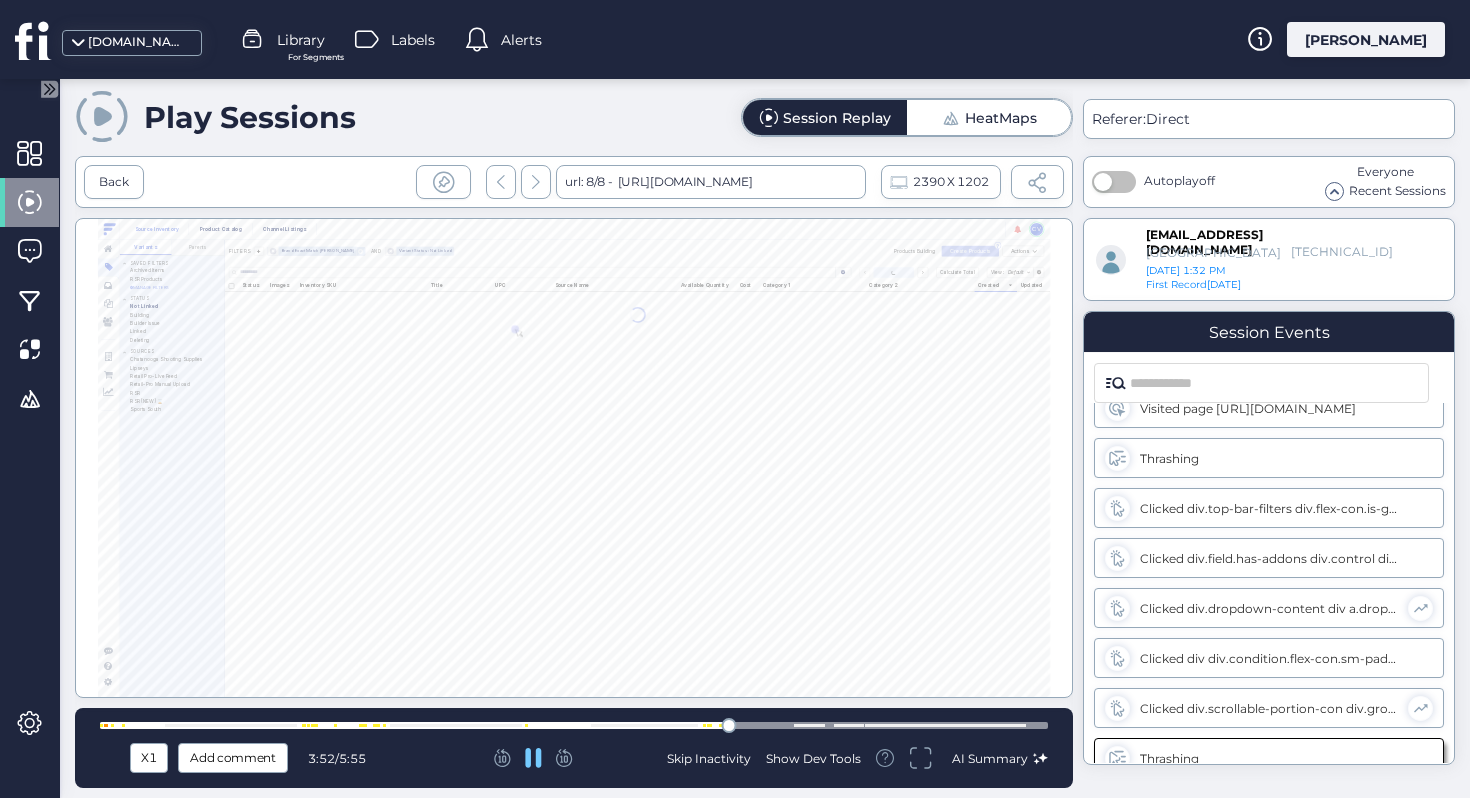 scroll, scrollTop: 1590, scrollLeft: 0, axis: vertical 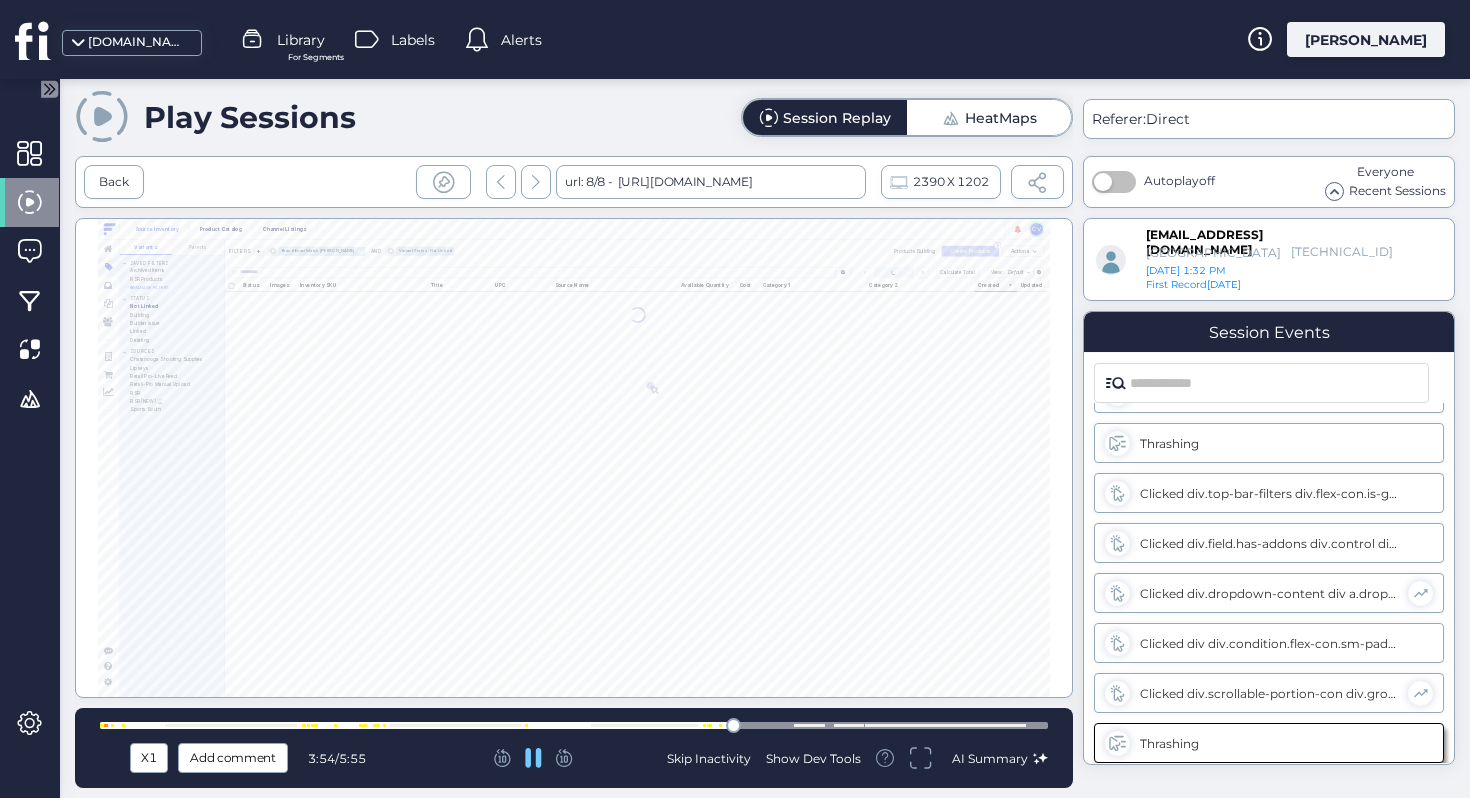 click at bounding box center [574, 725] 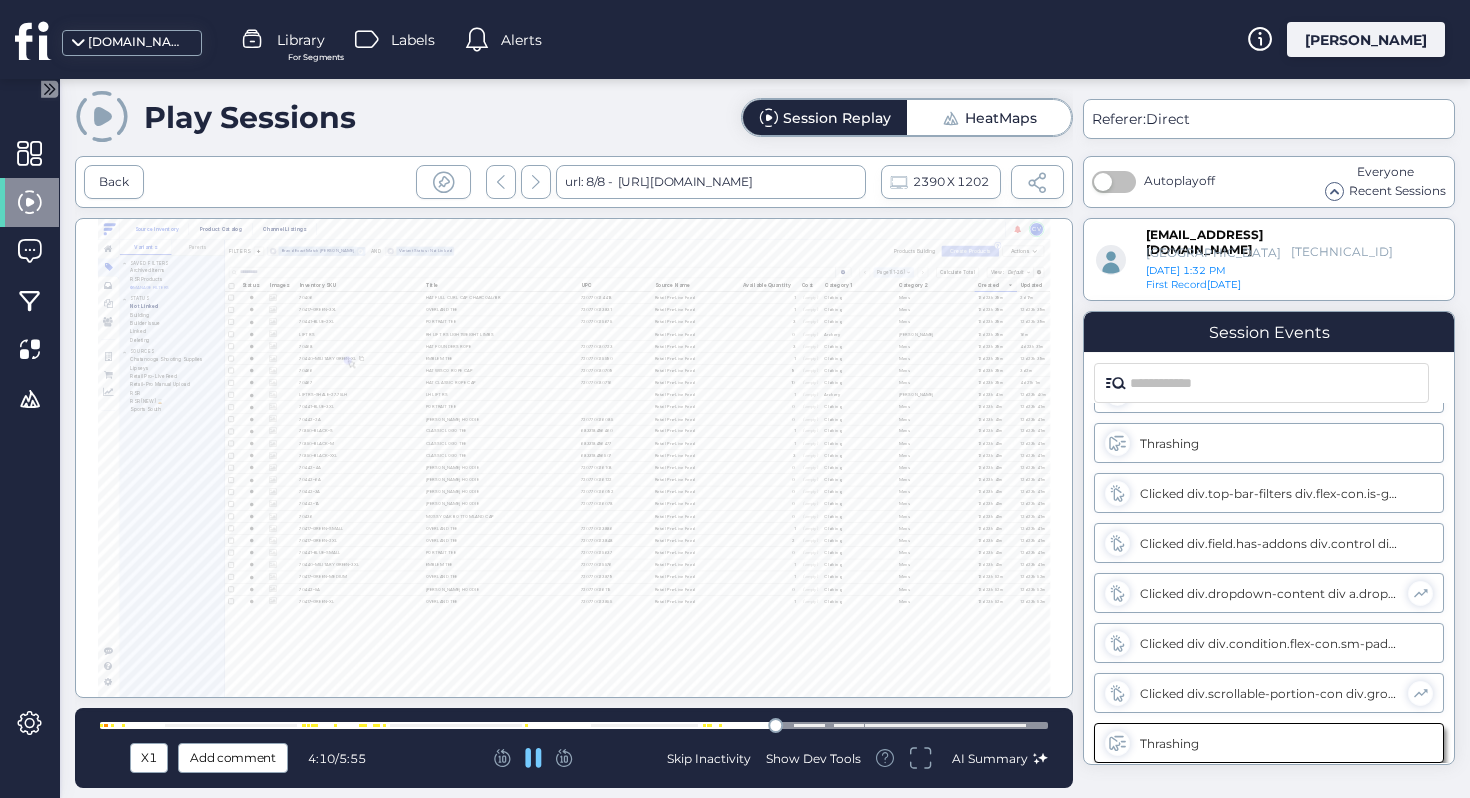 click at bounding box center [574, 725] 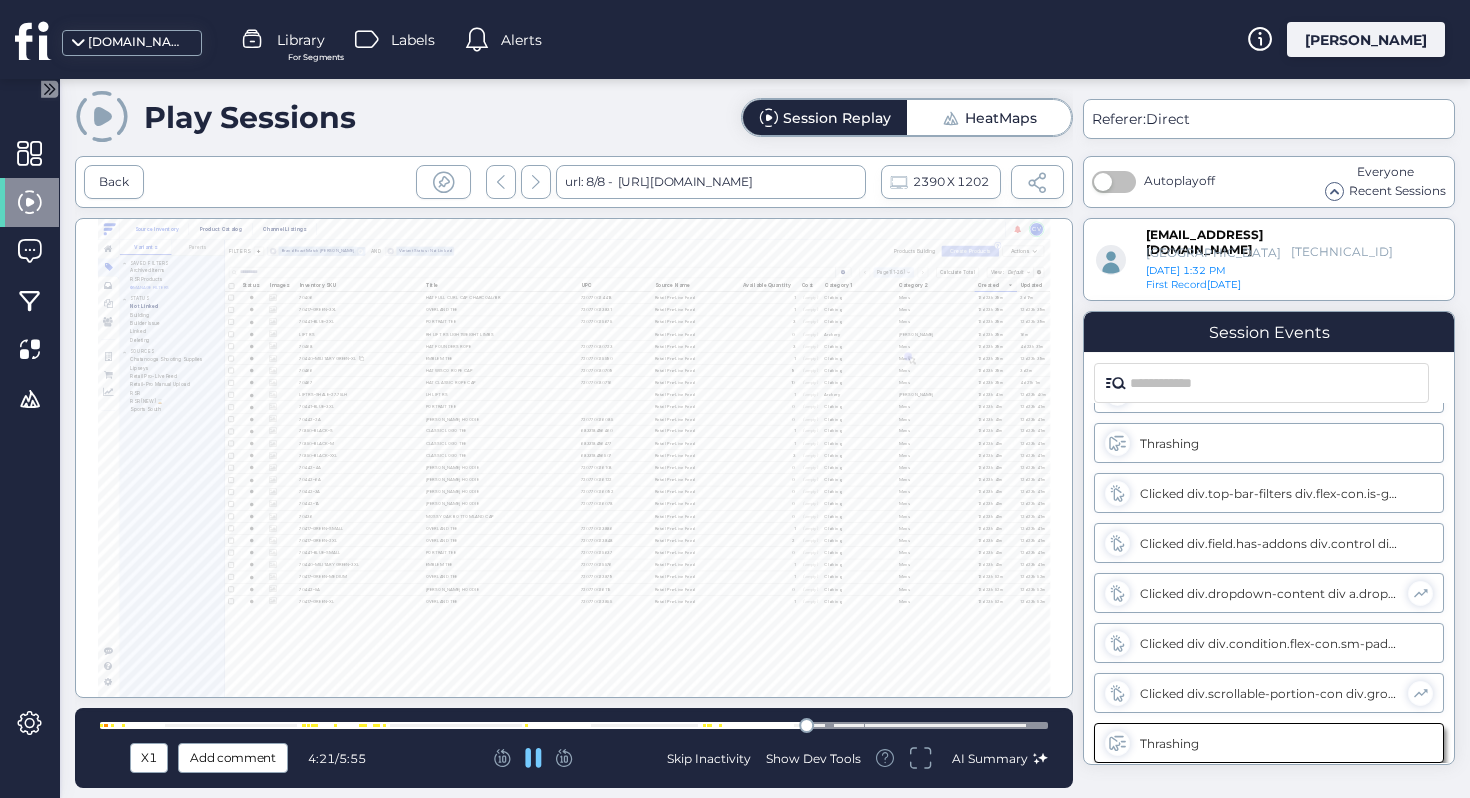 click at bounding box center (574, 725) 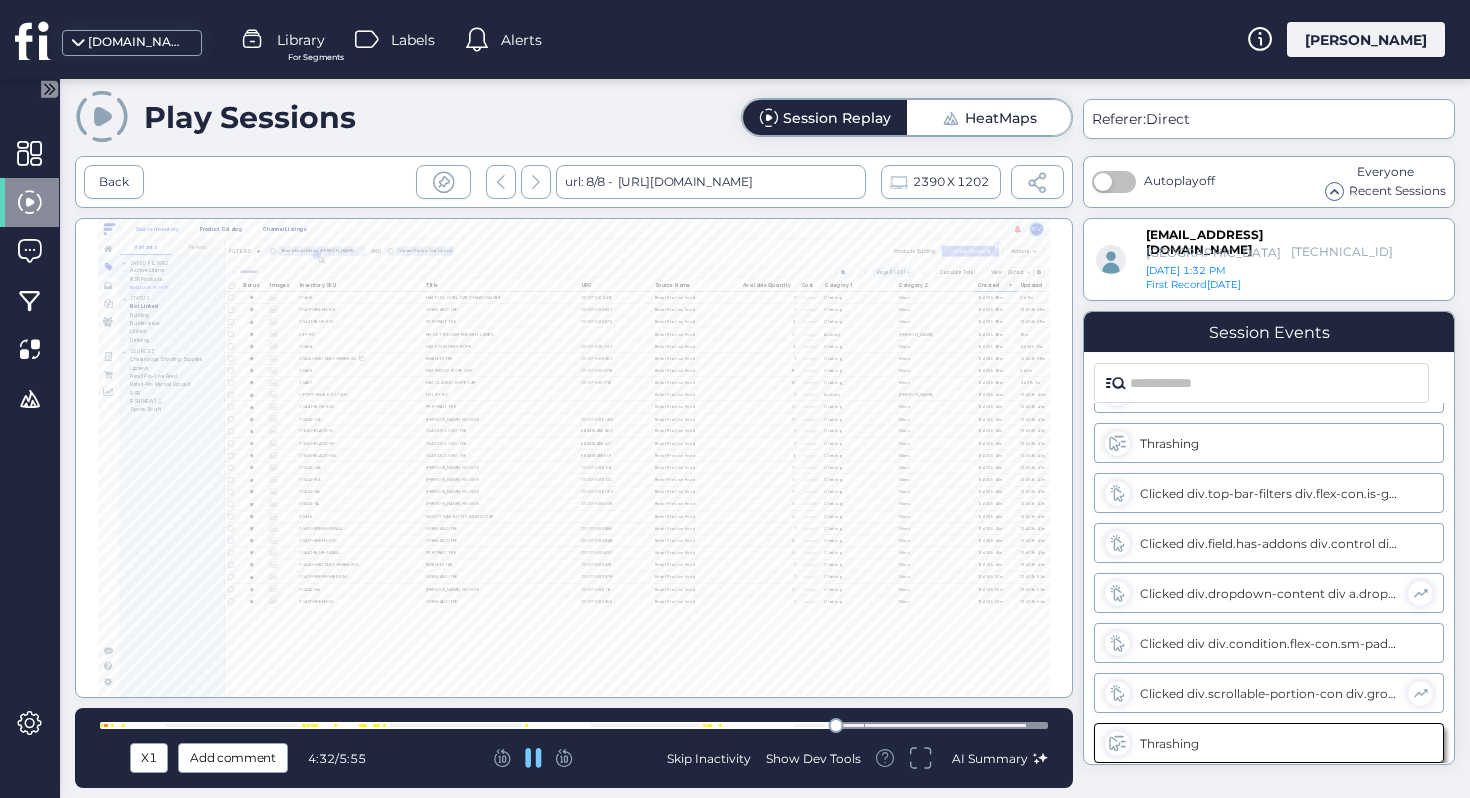click at bounding box center [574, 725] 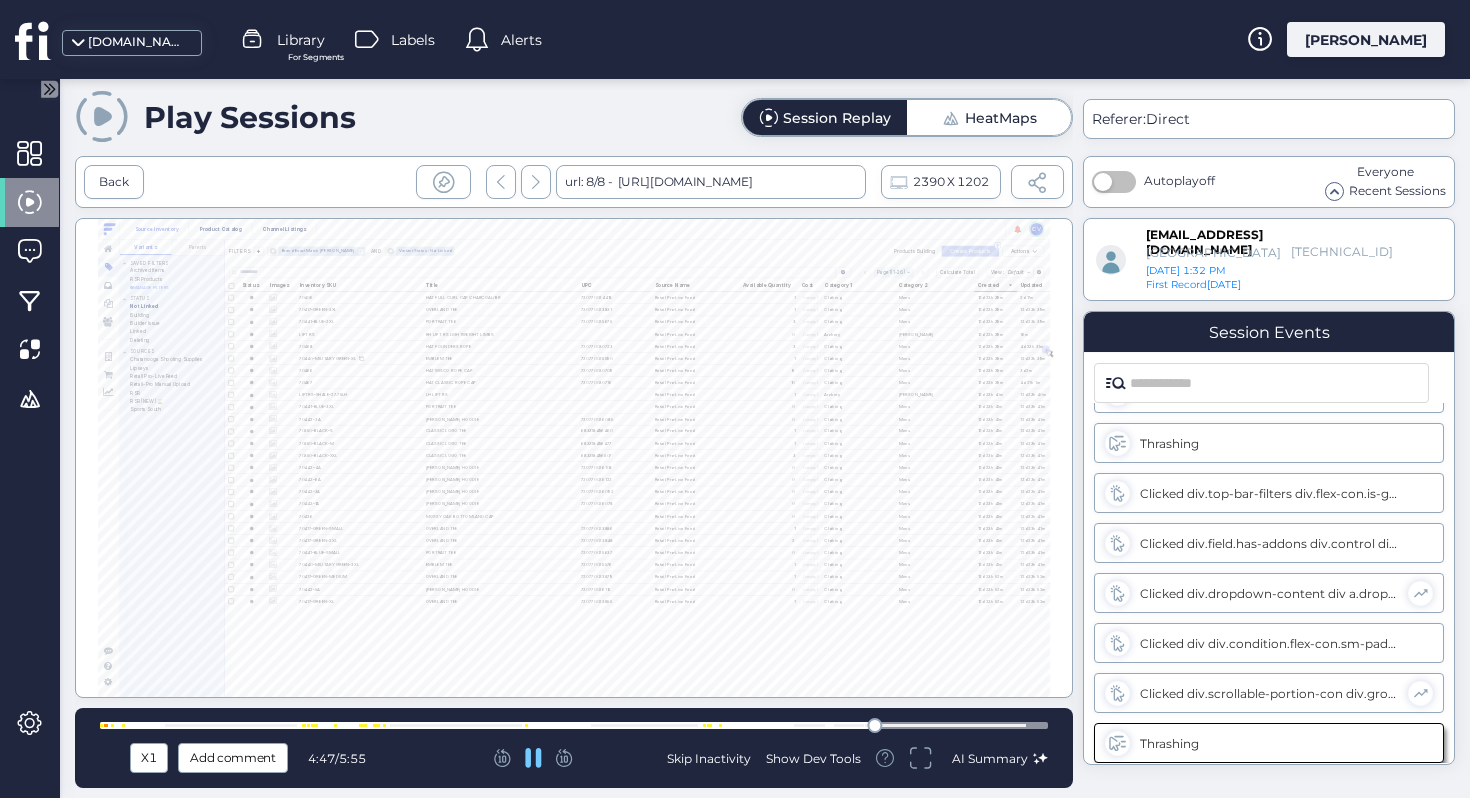 click at bounding box center (574, 725) 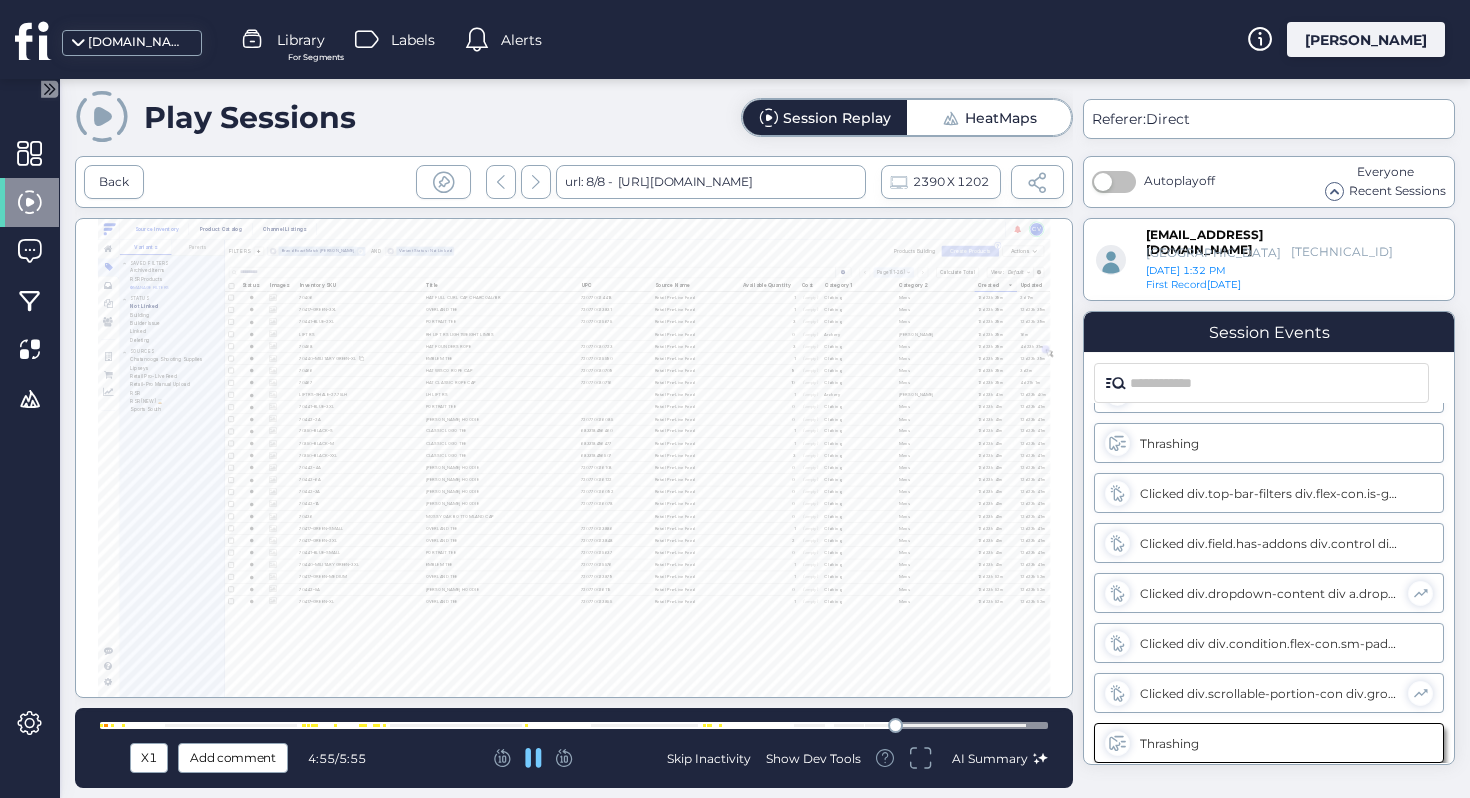 click at bounding box center [574, 725] 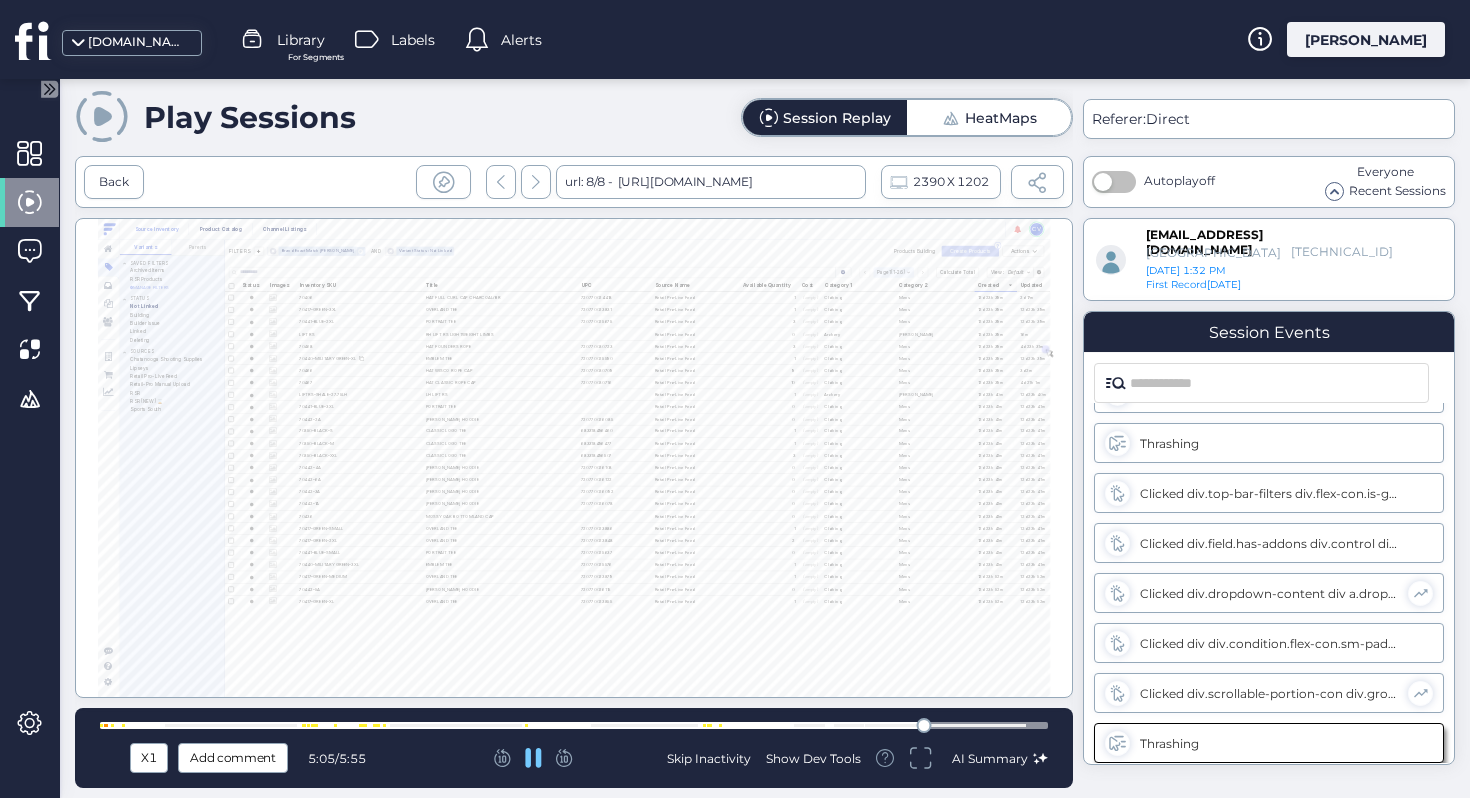click at bounding box center [574, 725] 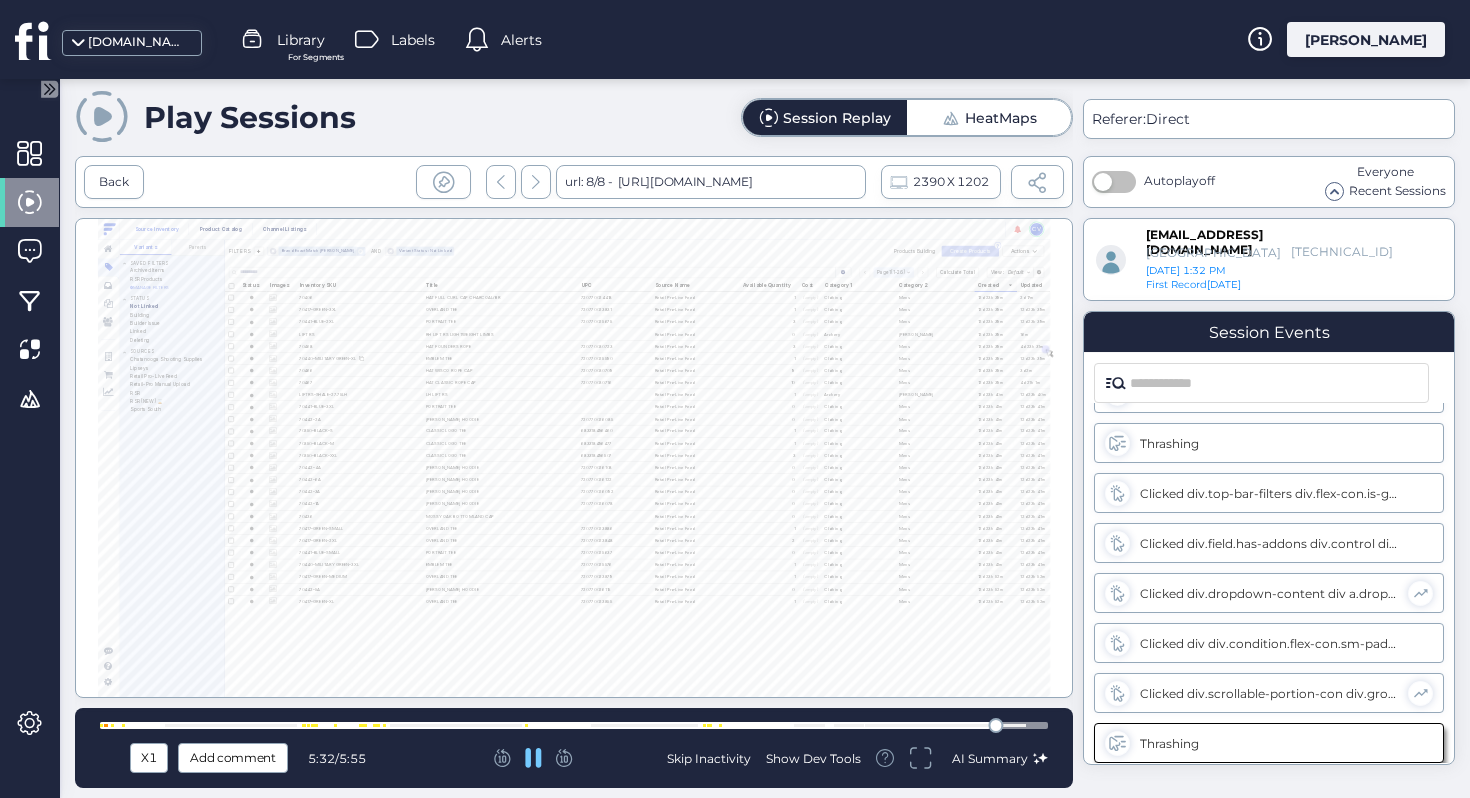 click at bounding box center [574, 725] 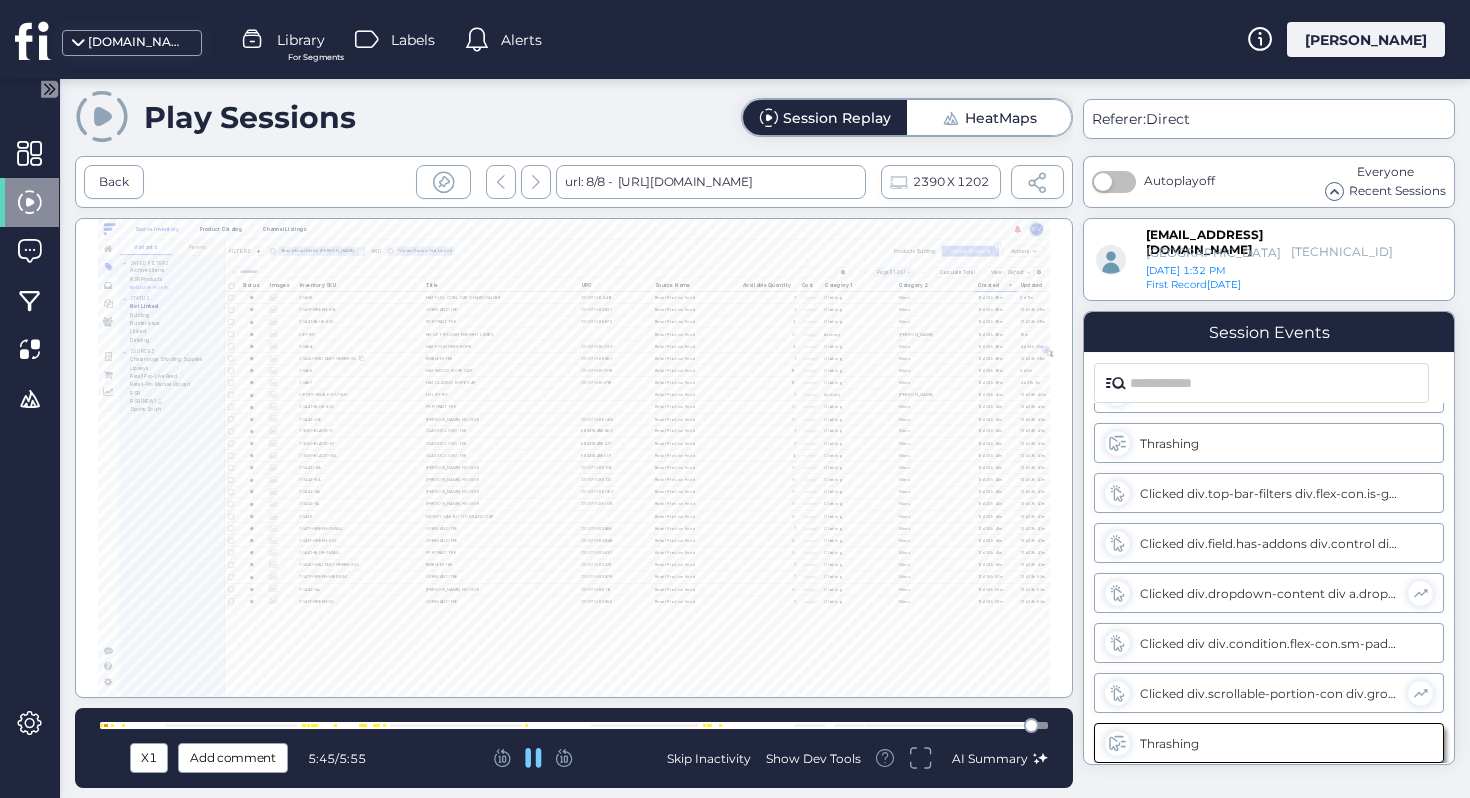 click on "Back  url: 8/8 -  [URL][DOMAIN_NAME] 2390 X 1202" at bounding box center [574, 182] 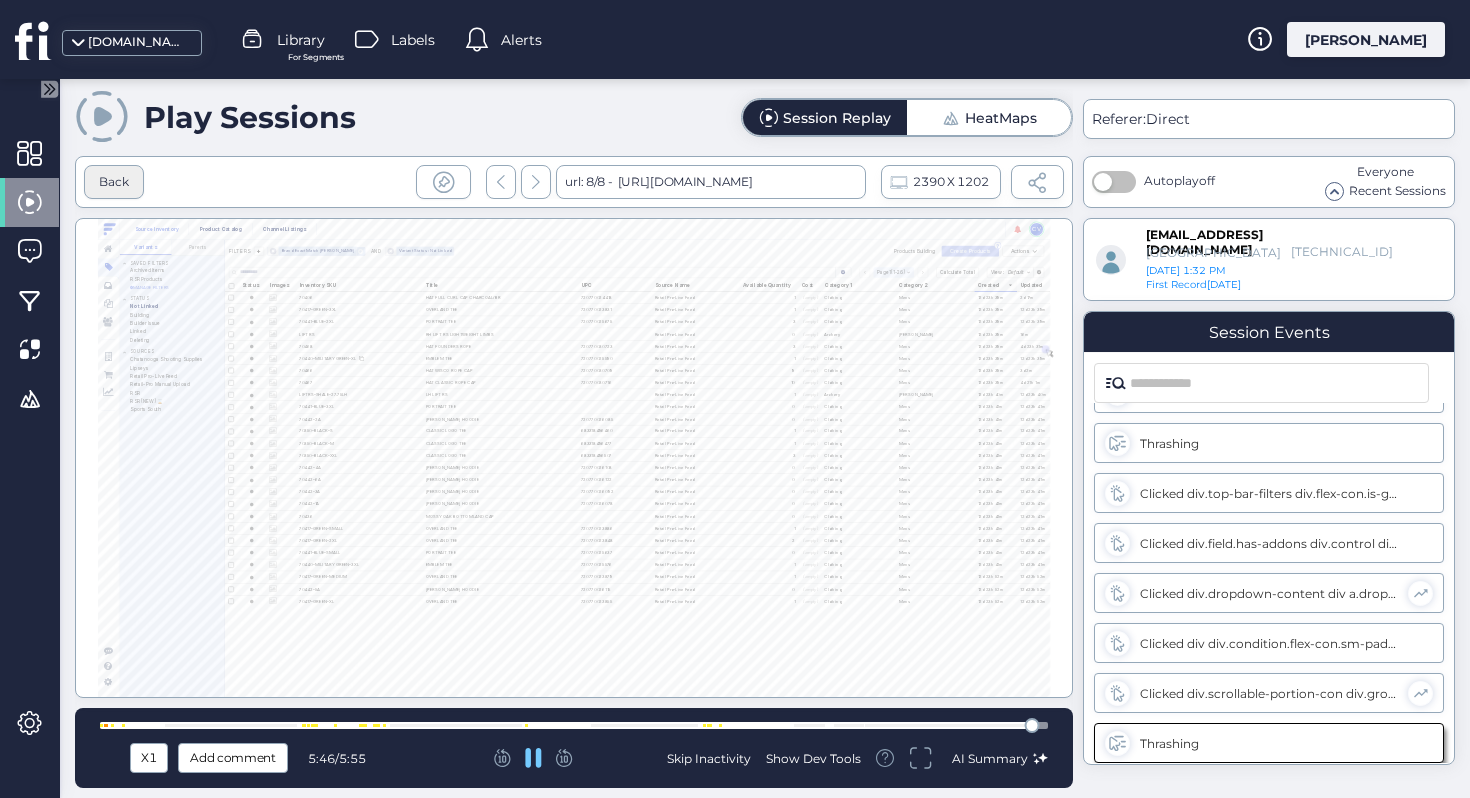 click on "Back" at bounding box center [114, 182] 